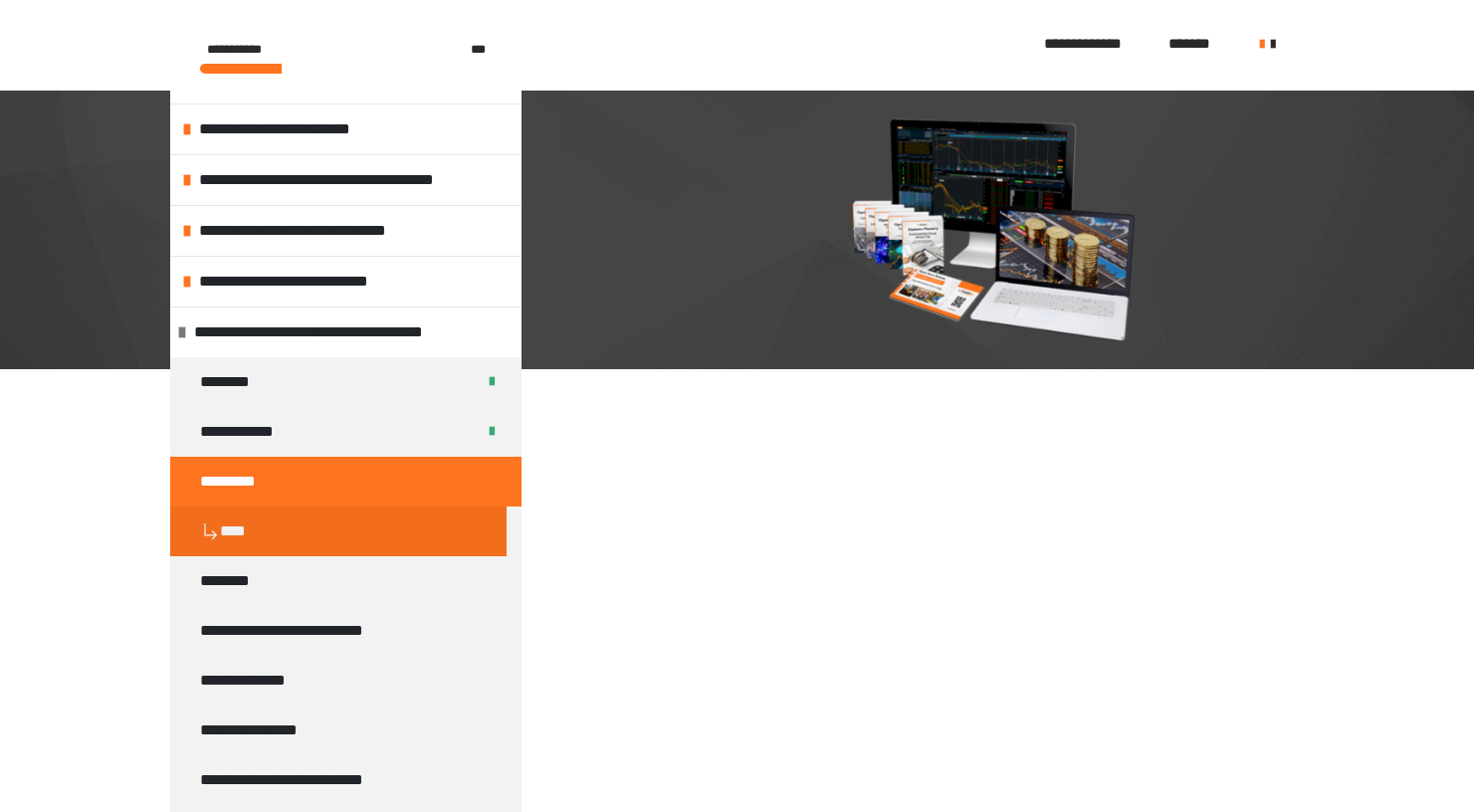 scroll, scrollTop: 359, scrollLeft: 0, axis: vertical 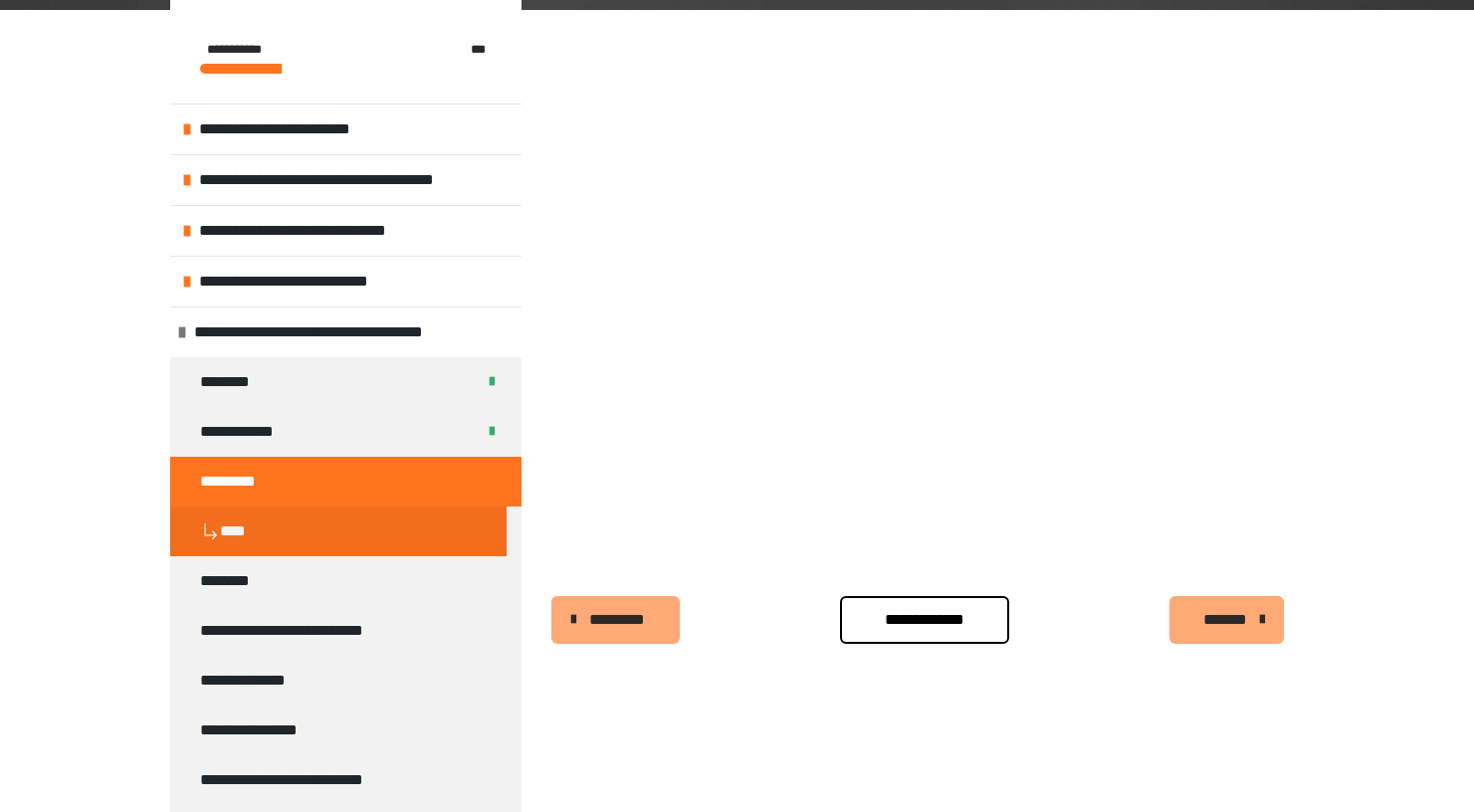 click on "**********" at bounding box center [925, 620] 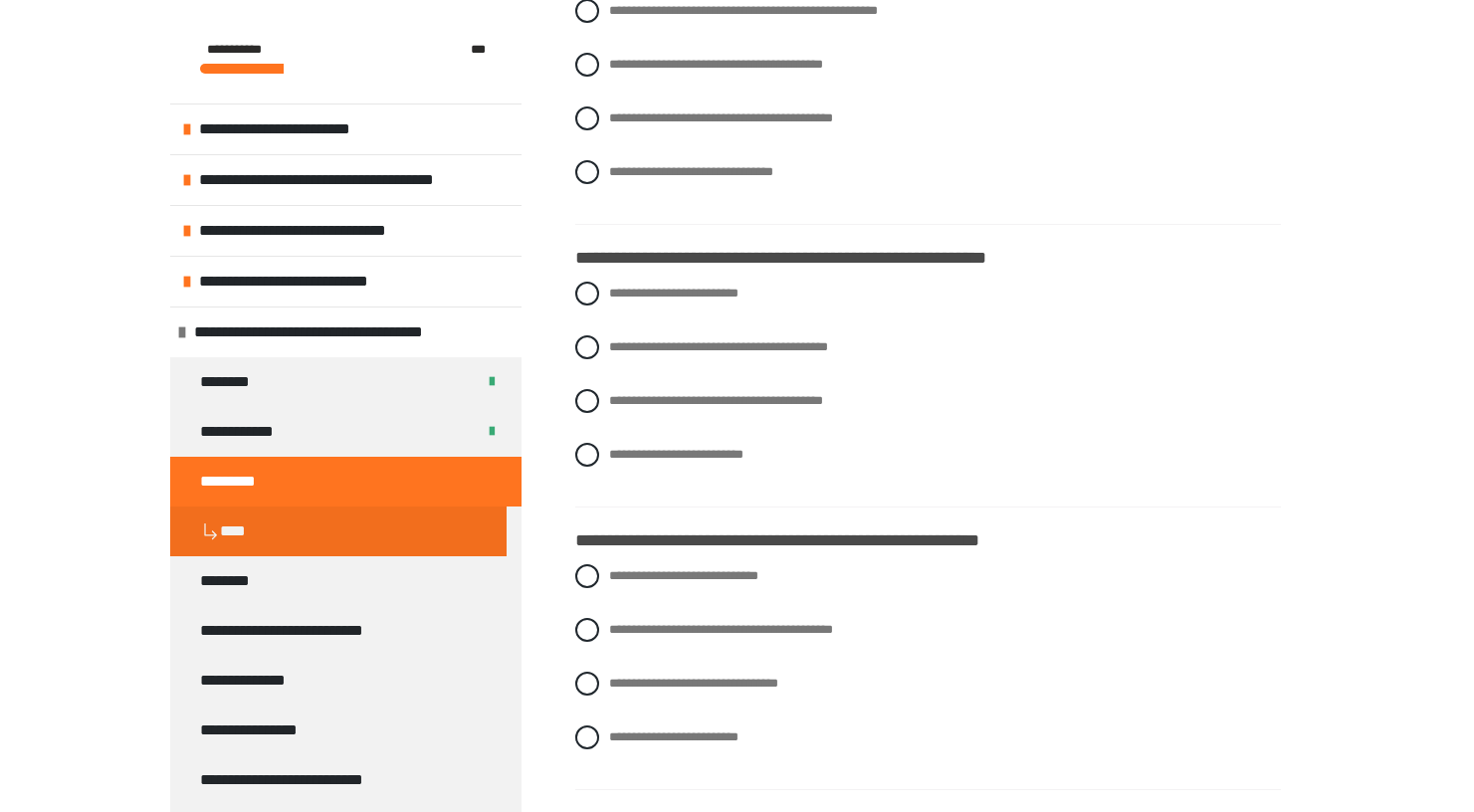 scroll, scrollTop: 800, scrollLeft: 0, axis: vertical 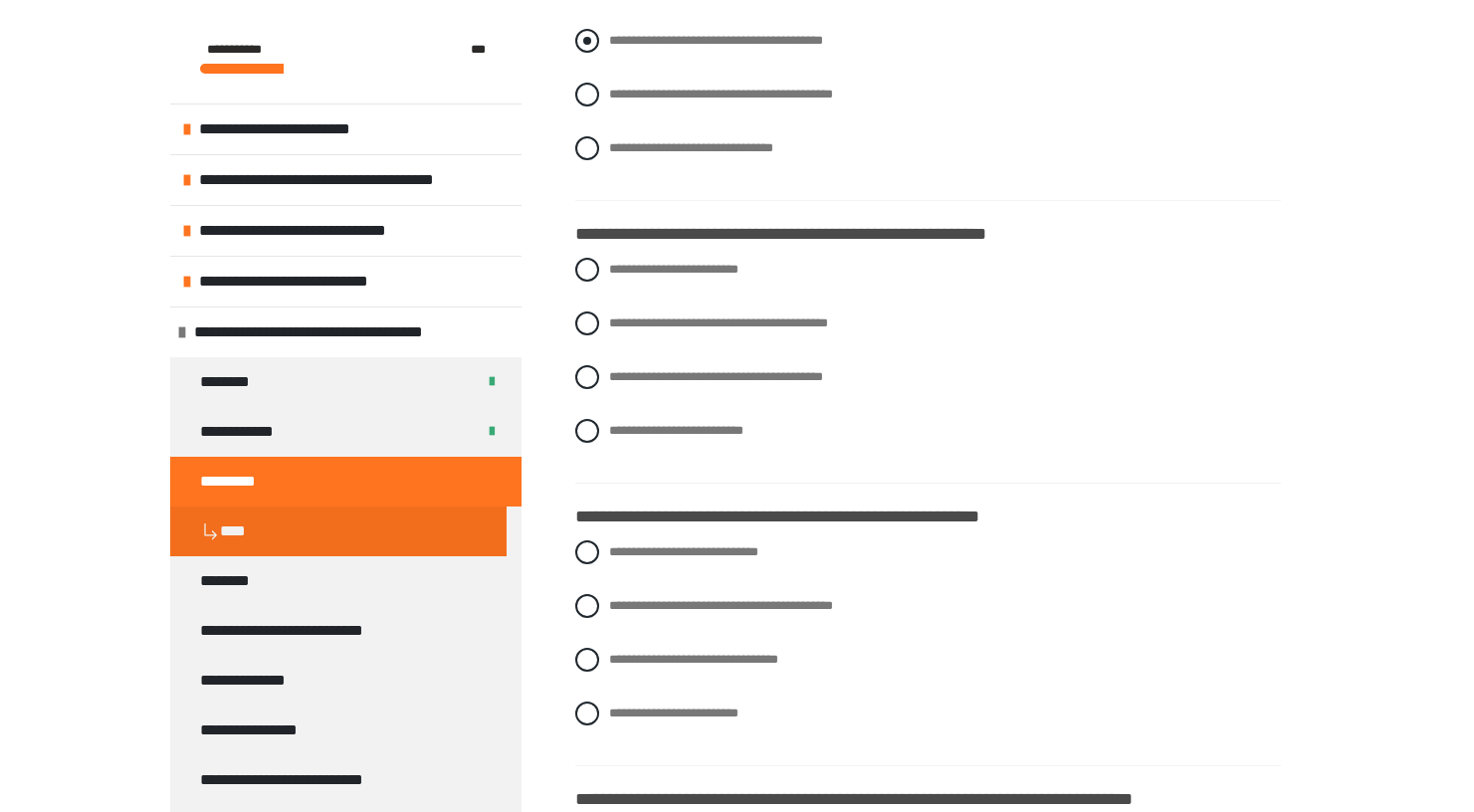 click at bounding box center (587, 41) 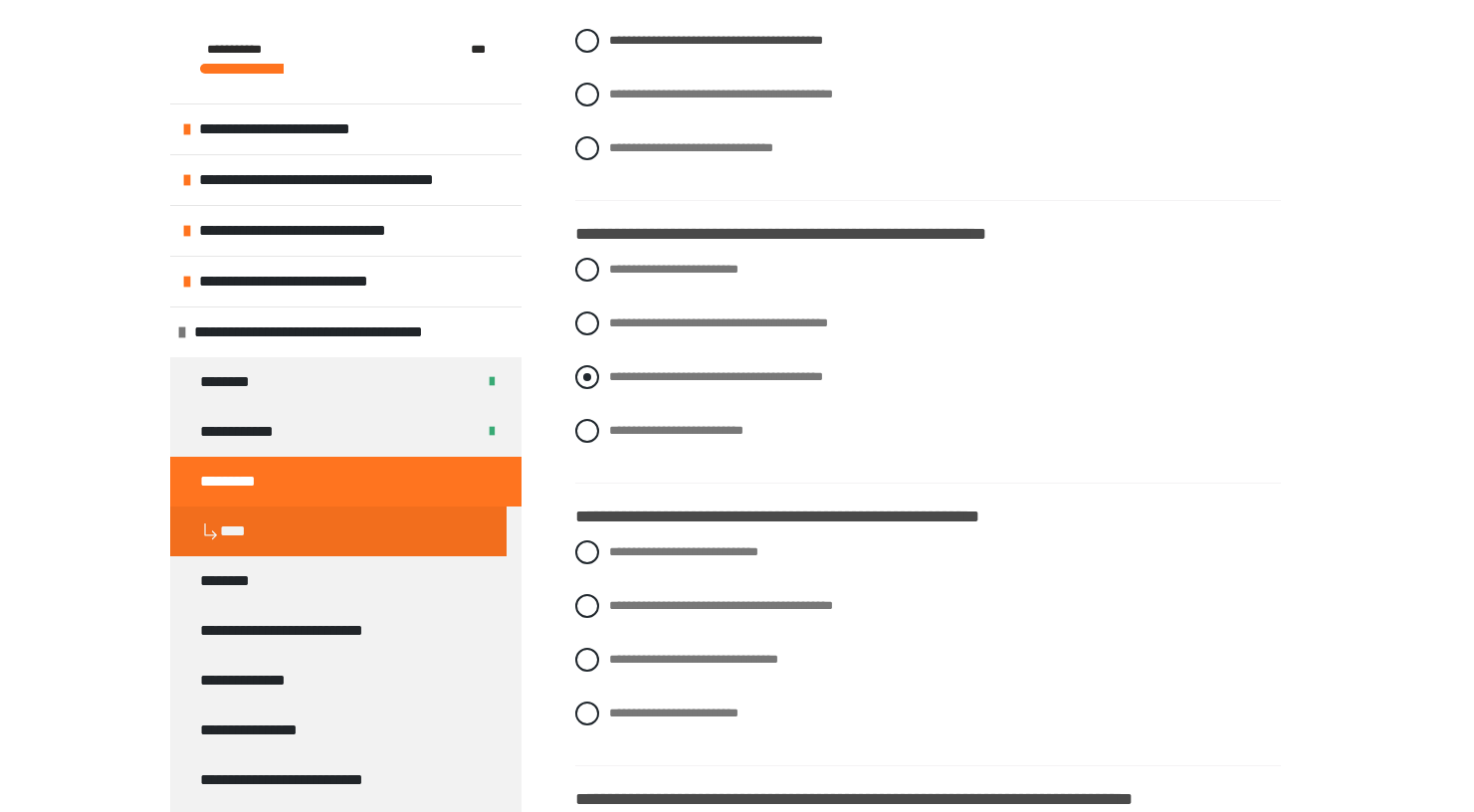 click at bounding box center [587, 377] 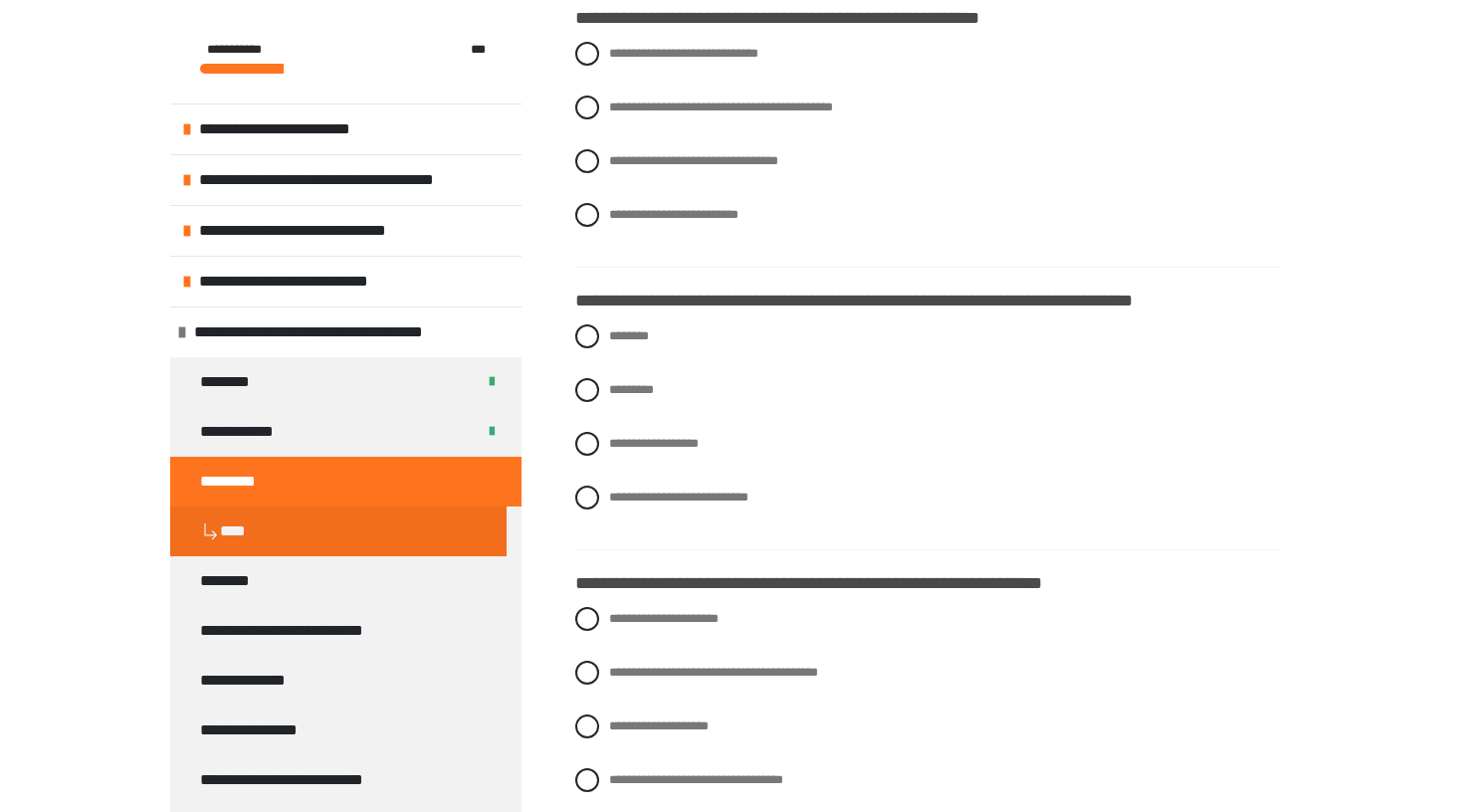 scroll, scrollTop: 1313, scrollLeft: 0, axis: vertical 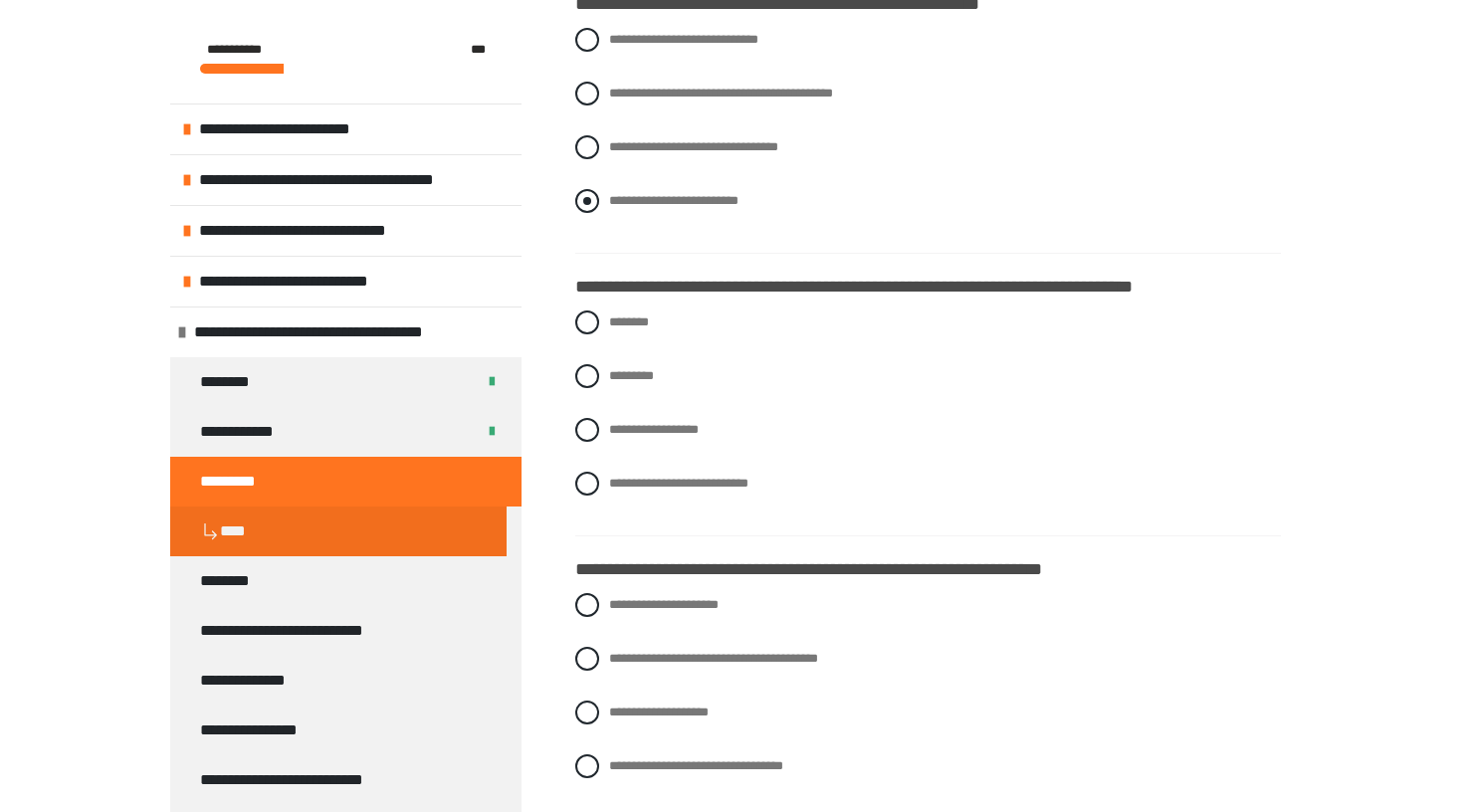 click at bounding box center (587, 201) 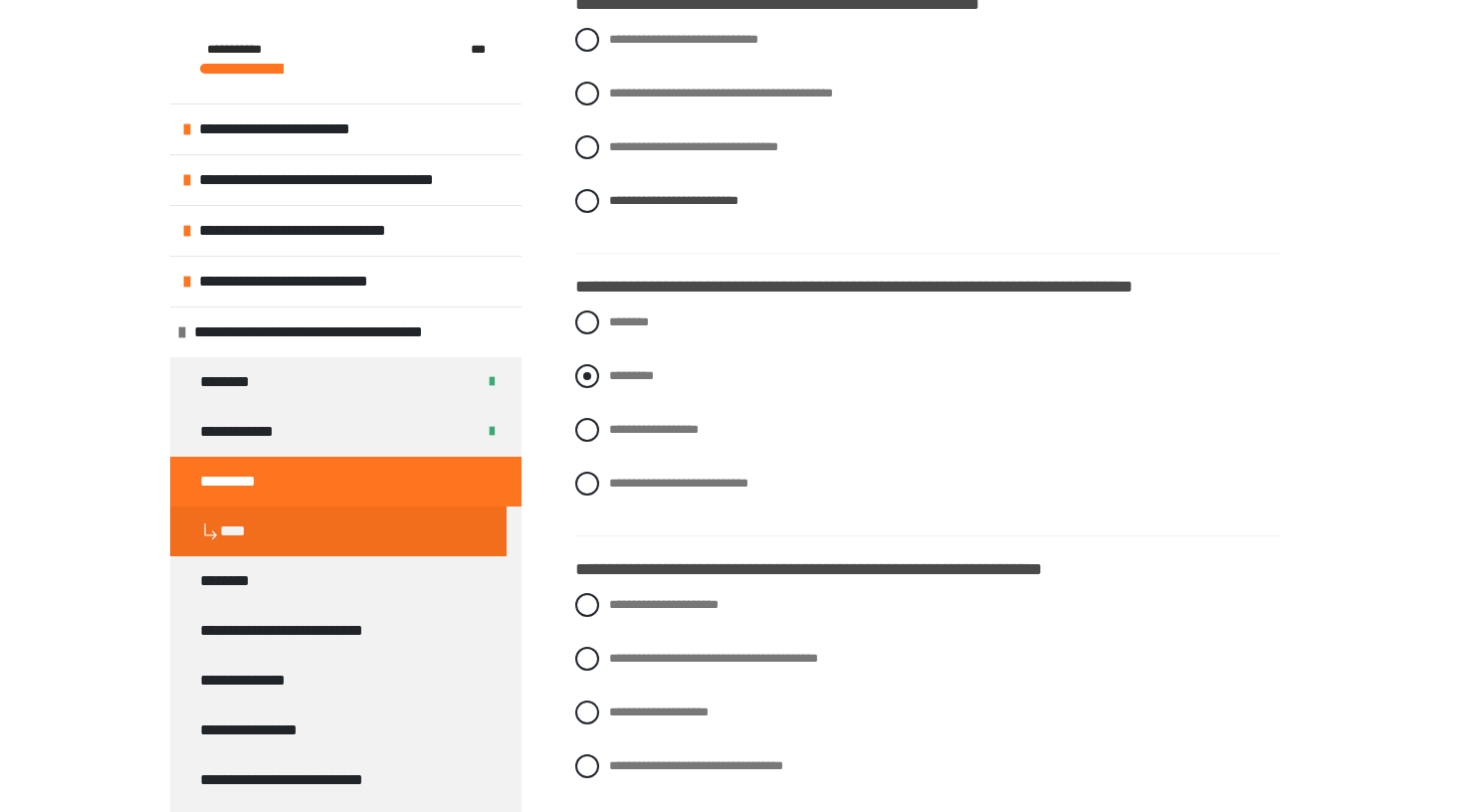 click at bounding box center (587, 376) 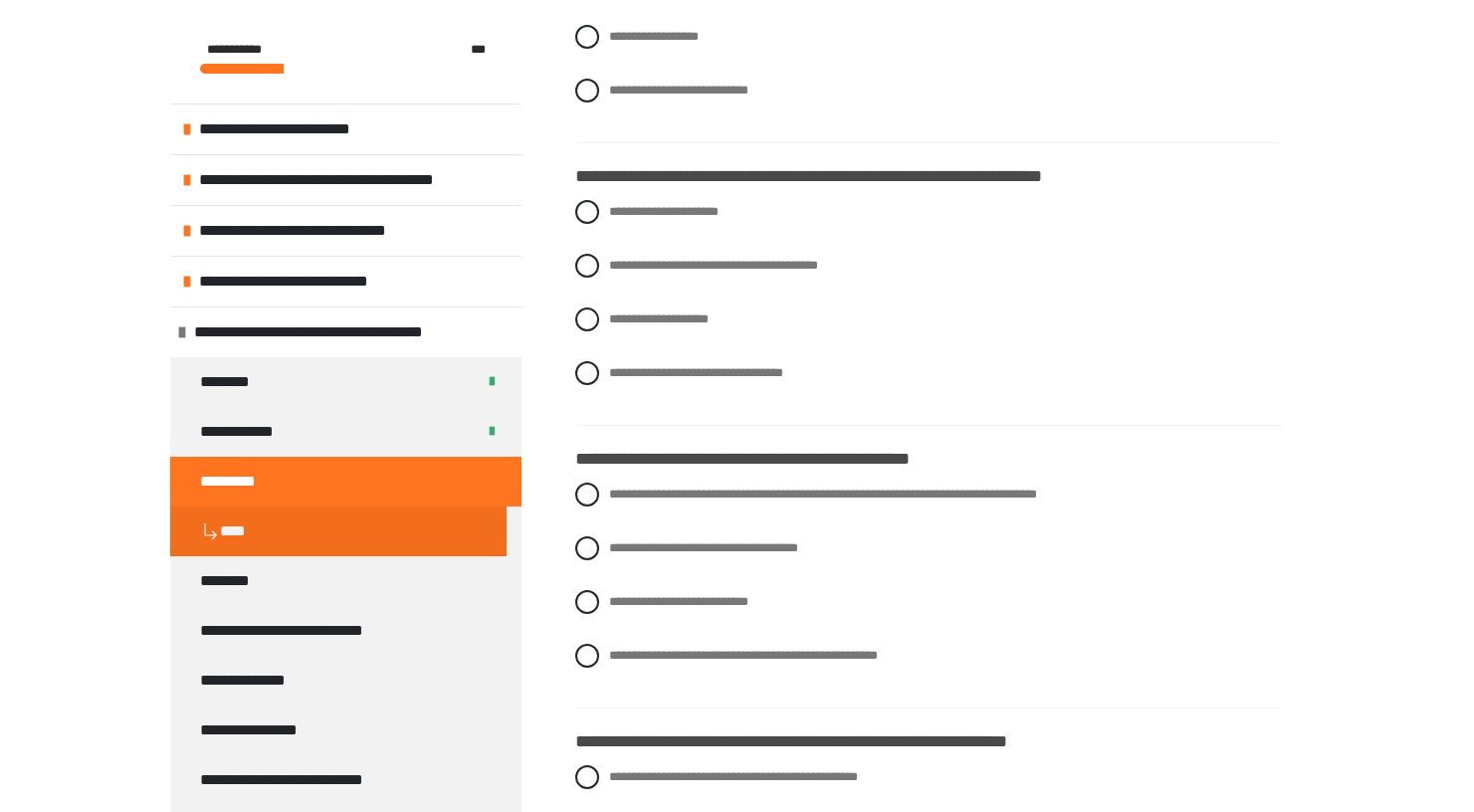 scroll, scrollTop: 1725, scrollLeft: 0, axis: vertical 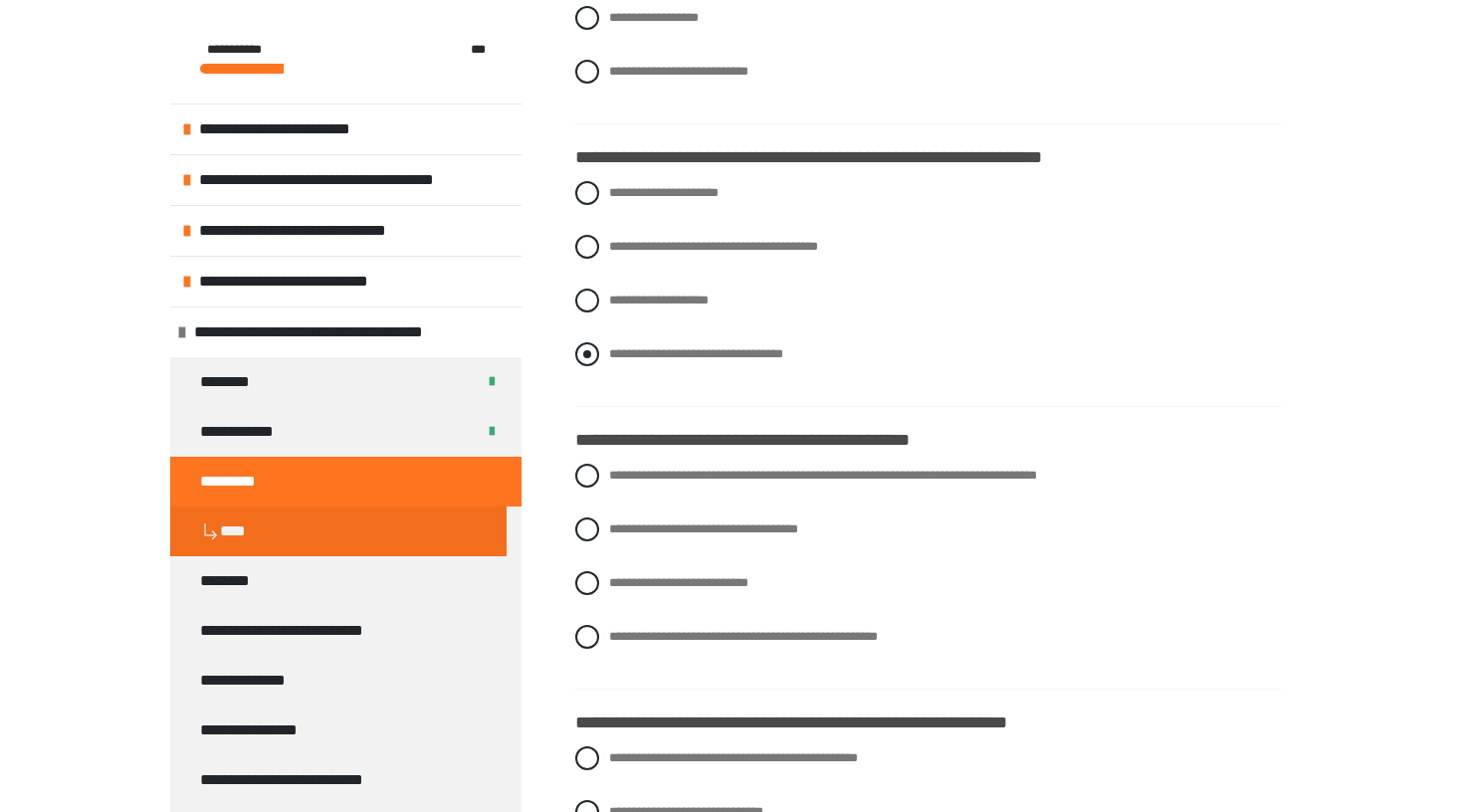 click at bounding box center (587, 354) 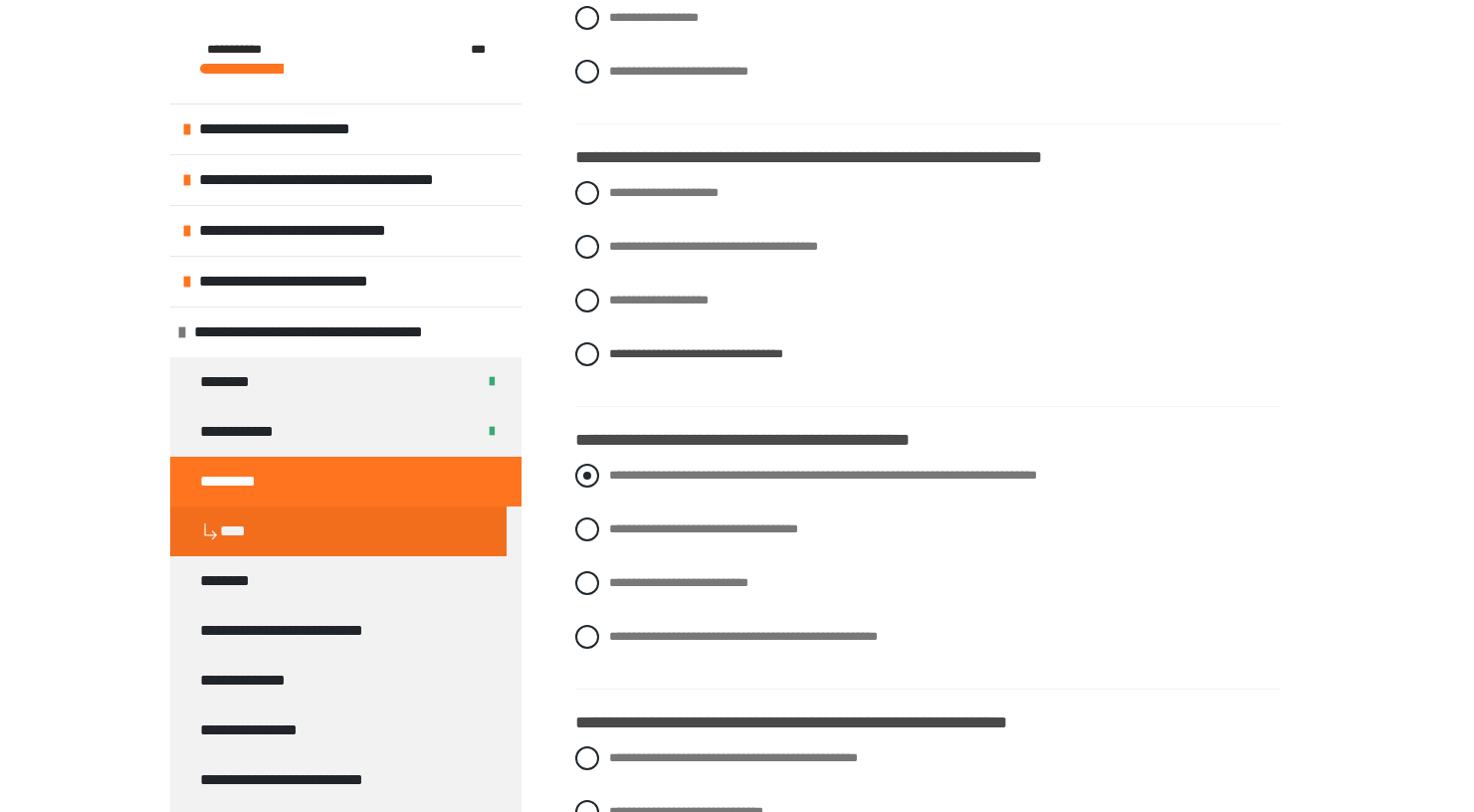 click at bounding box center [587, 476] 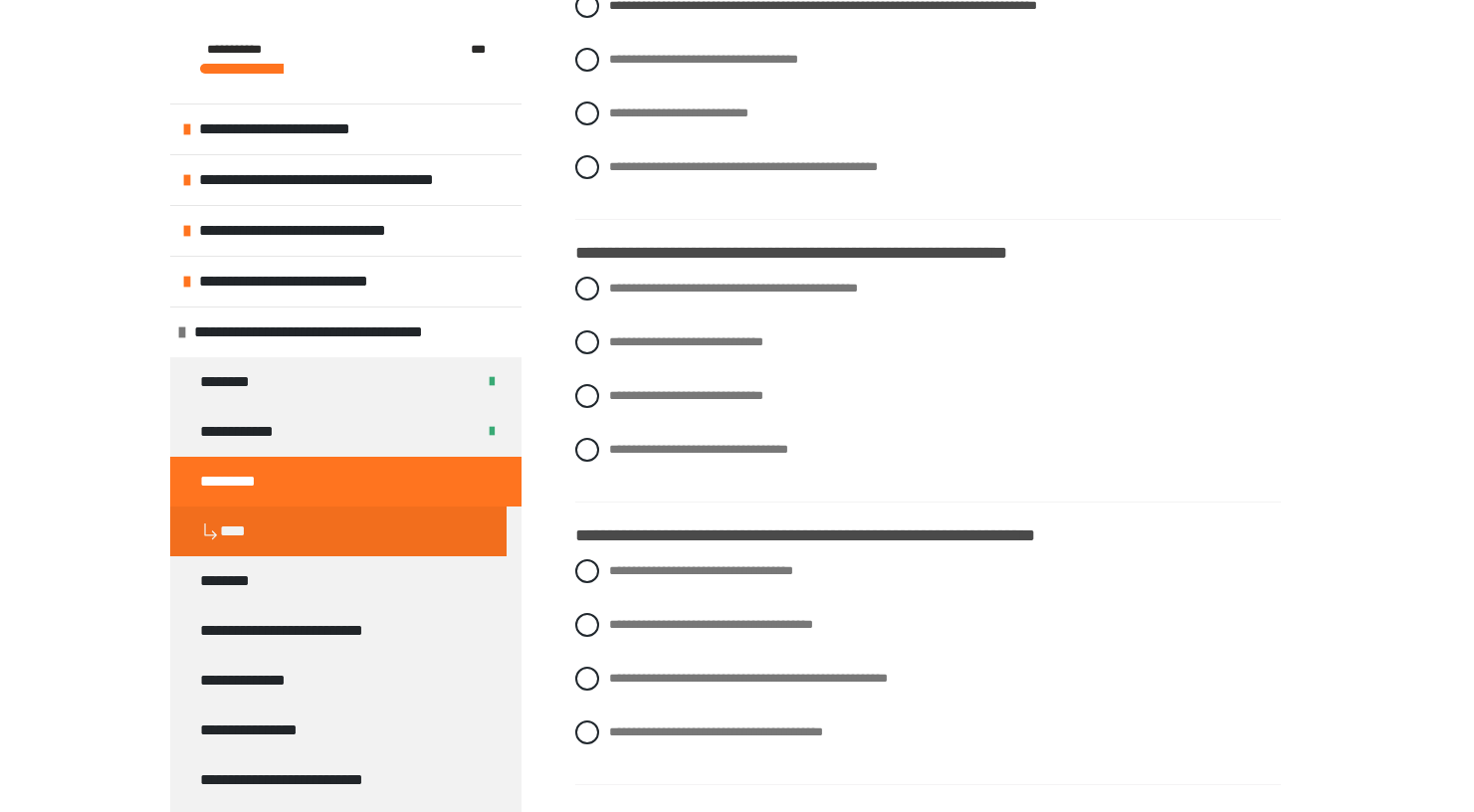 scroll, scrollTop: 2204, scrollLeft: 0, axis: vertical 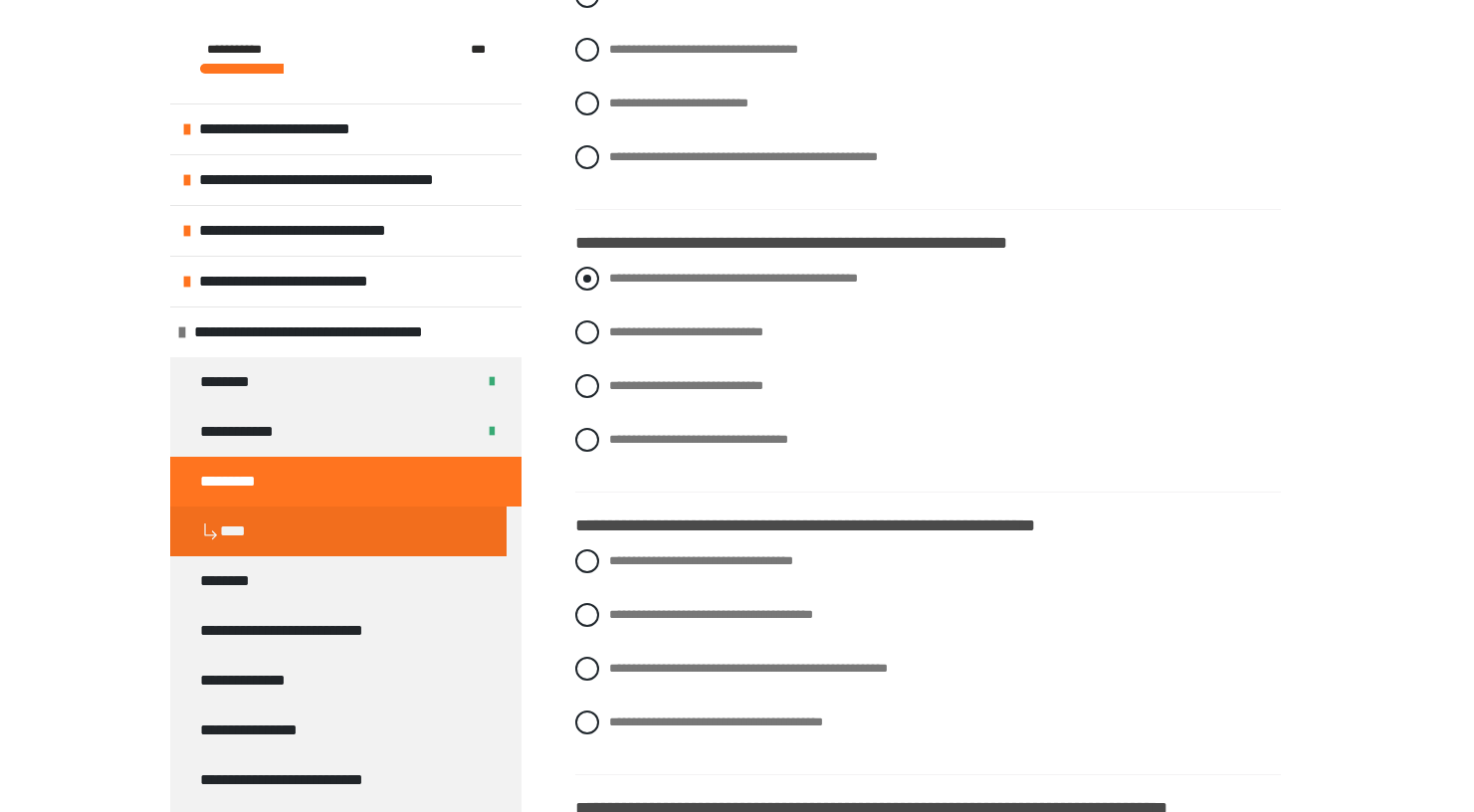 click at bounding box center (587, 279) 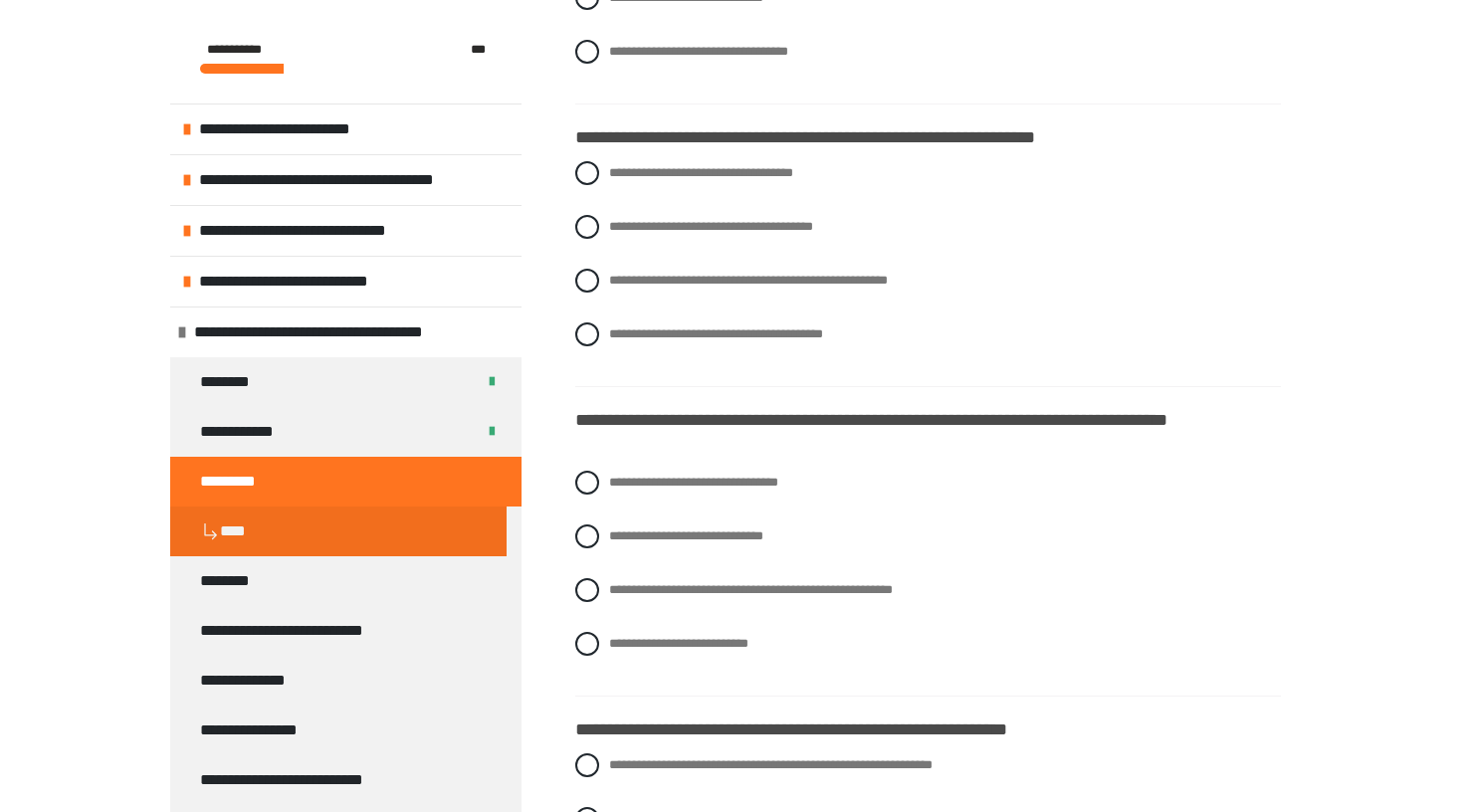scroll, scrollTop: 2606, scrollLeft: 0, axis: vertical 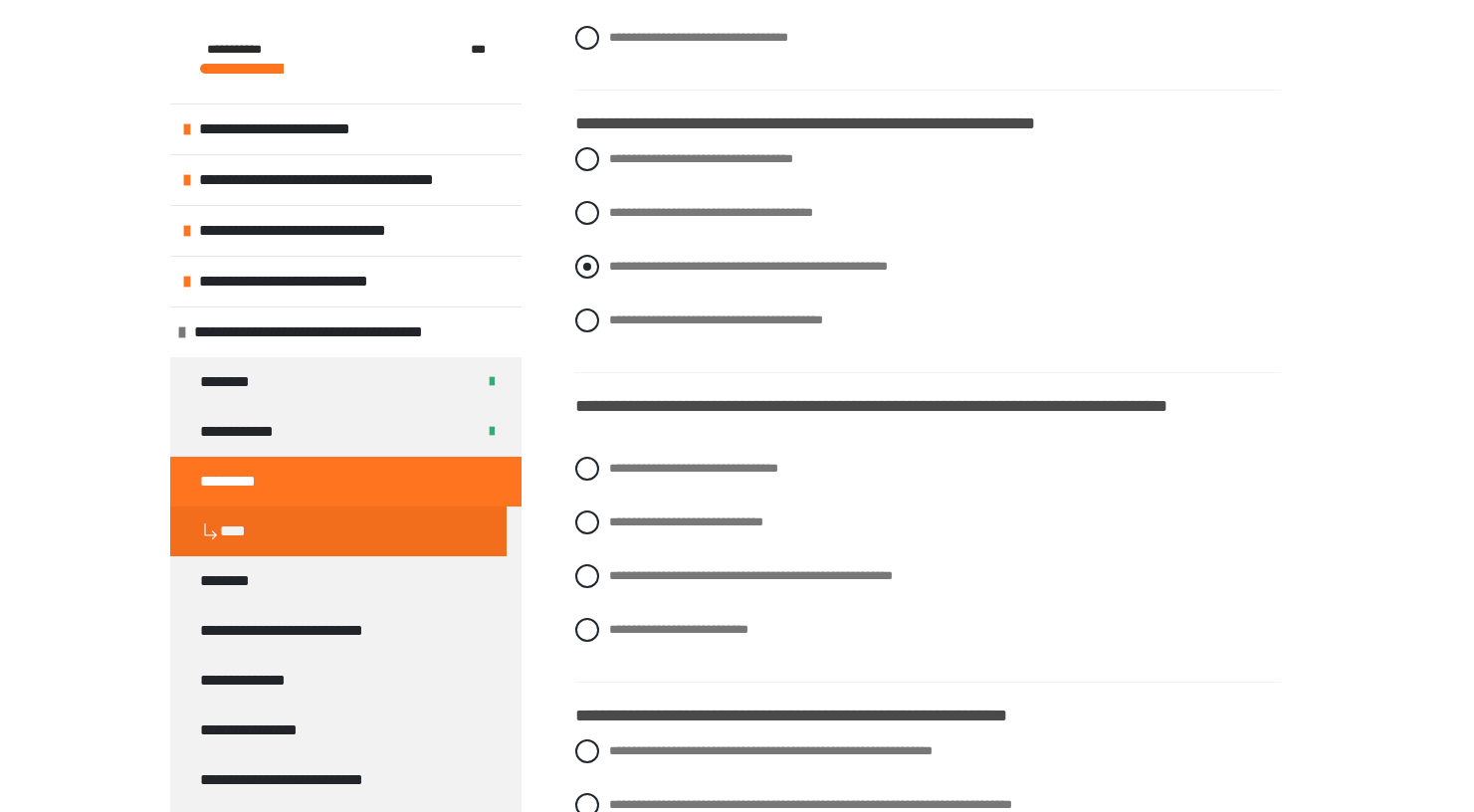 click at bounding box center (587, 267) 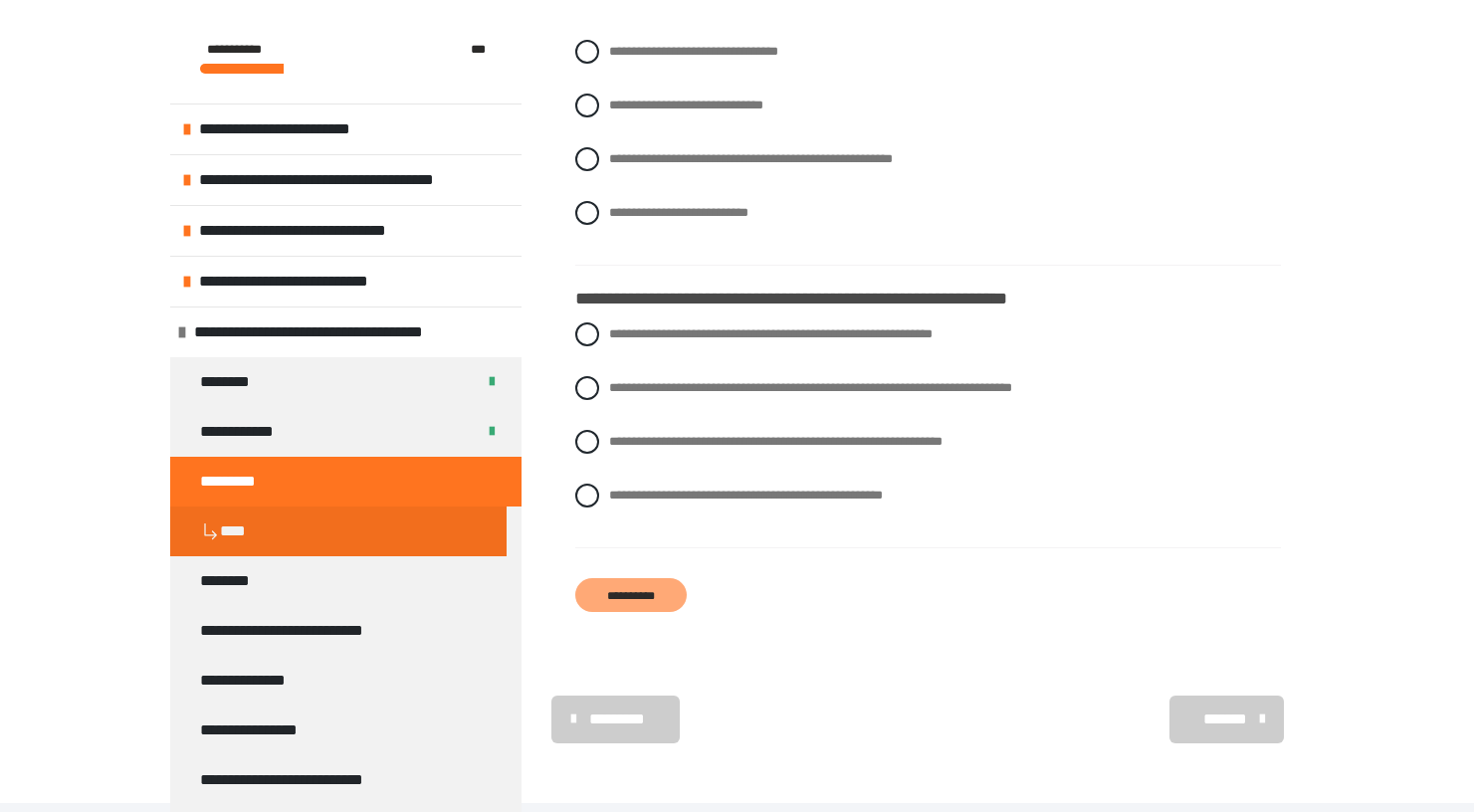 scroll, scrollTop: 3028, scrollLeft: 0, axis: vertical 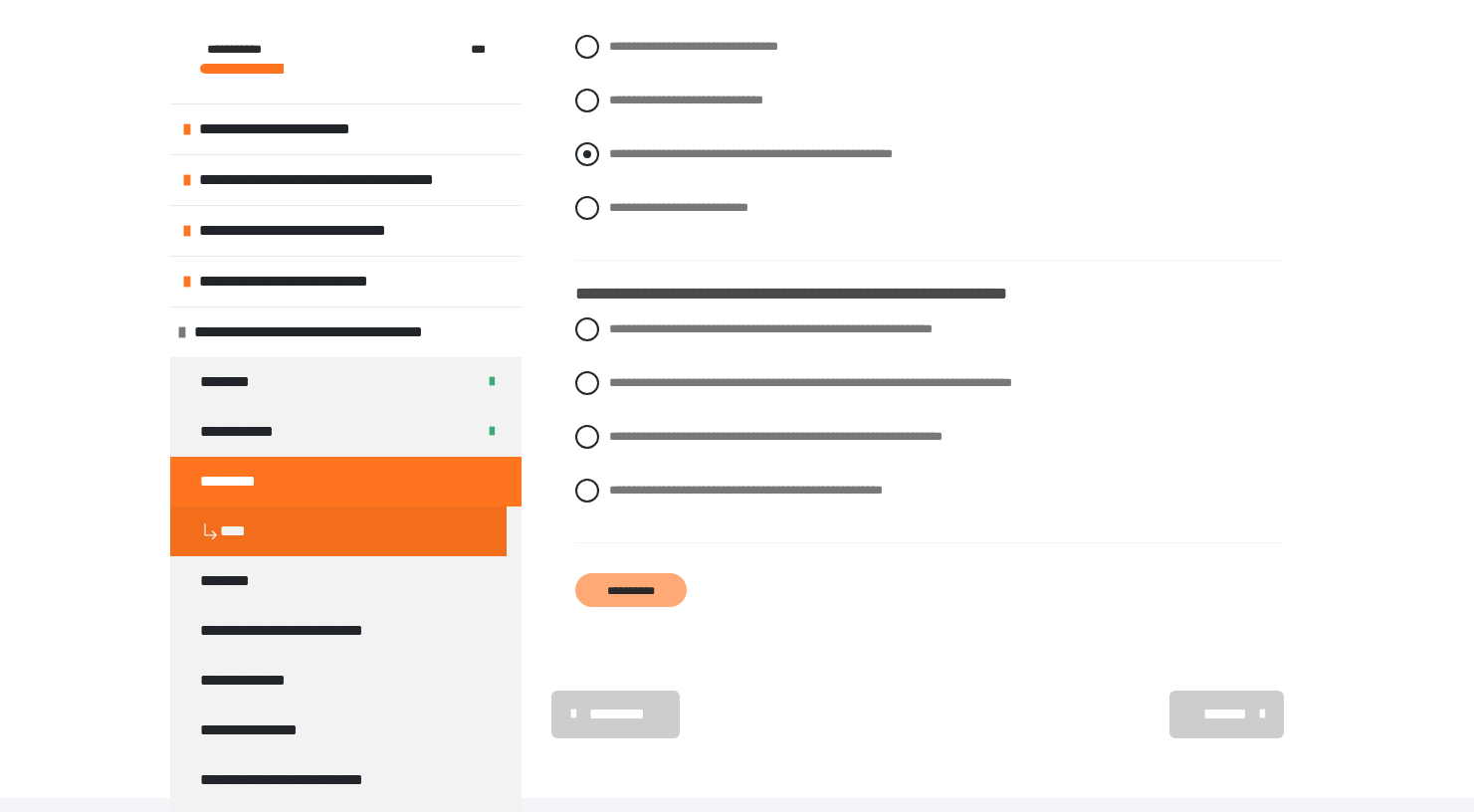 click at bounding box center (587, 154) 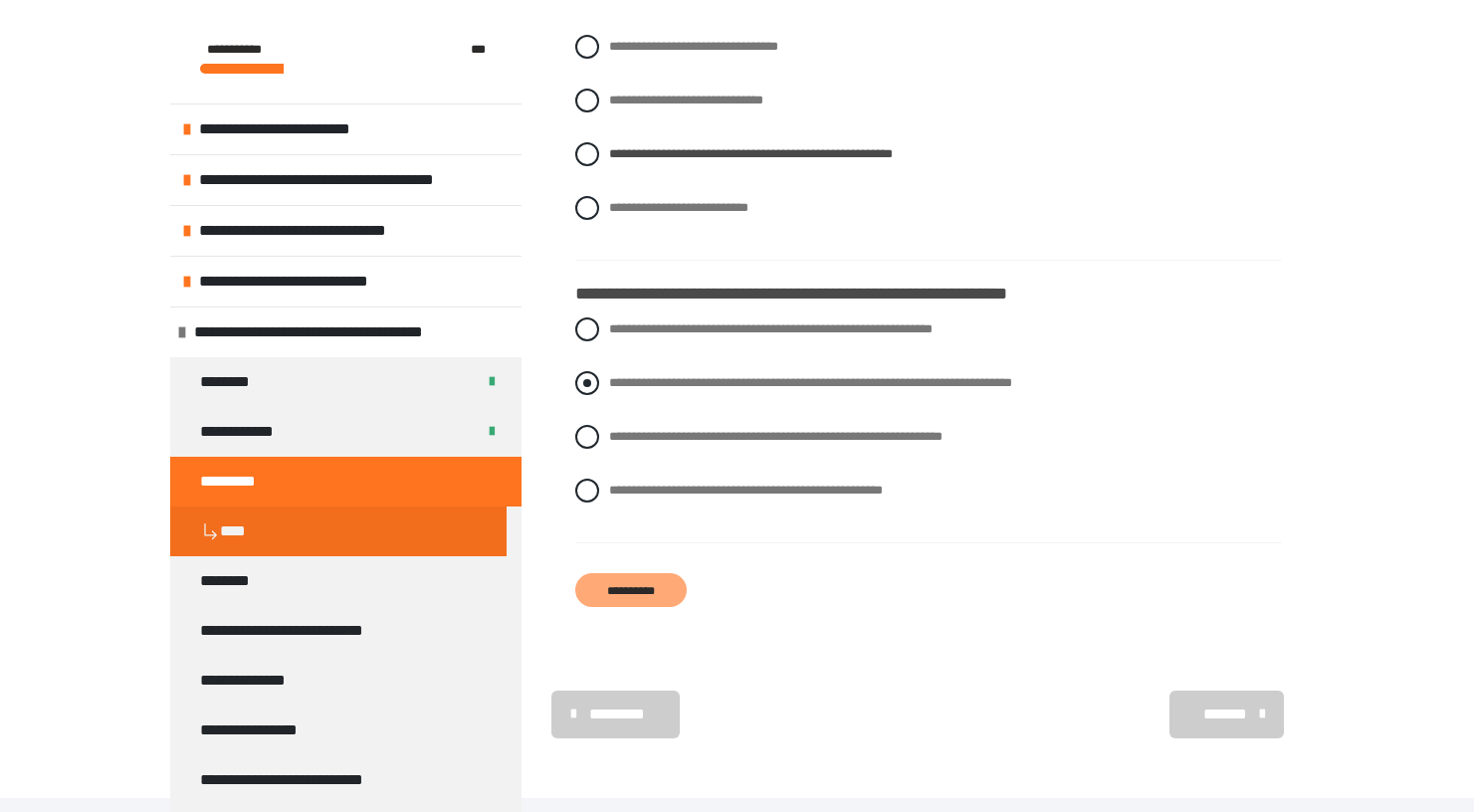 click on "**********" at bounding box center [928, 383] 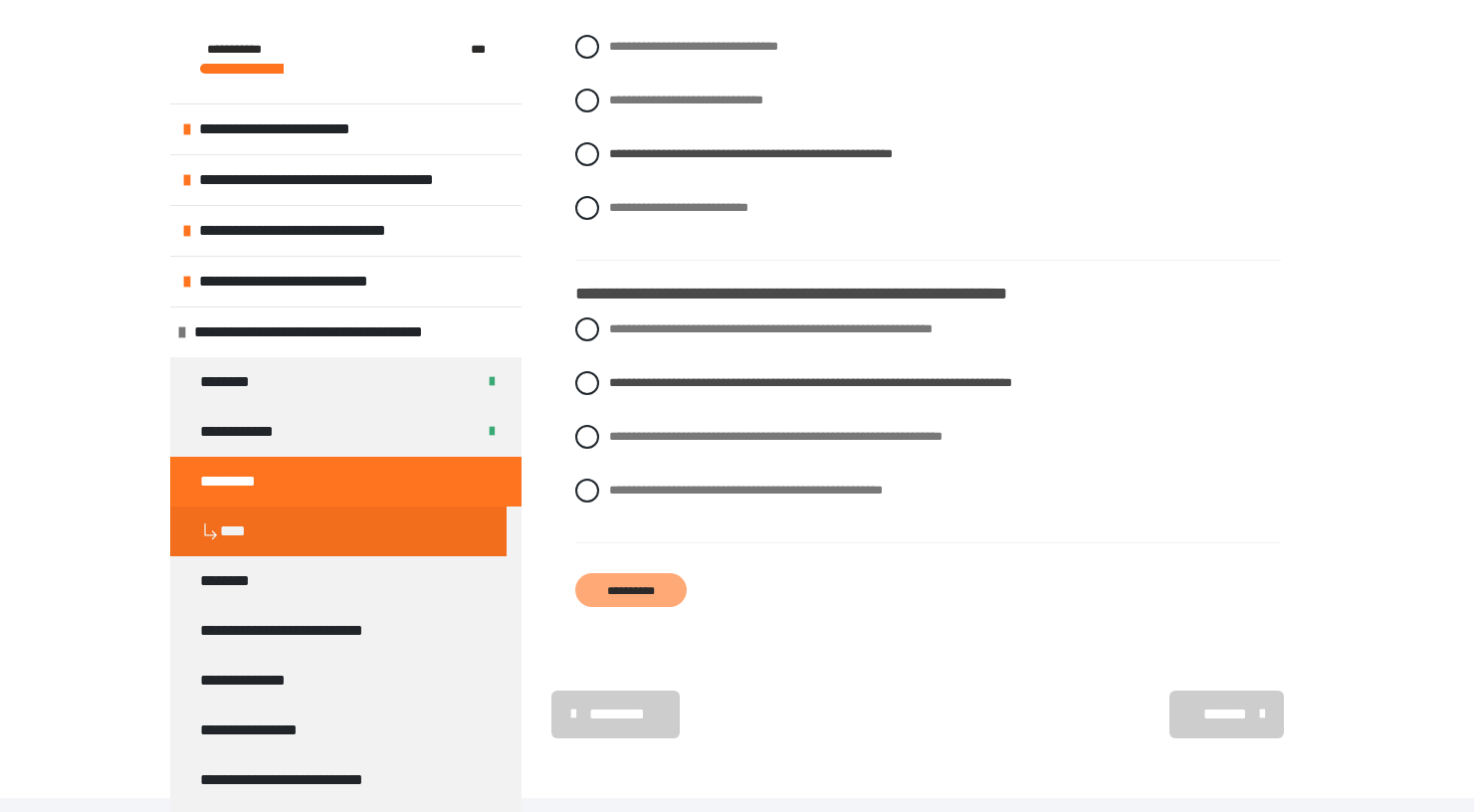 click on "**********" at bounding box center (631, 590) 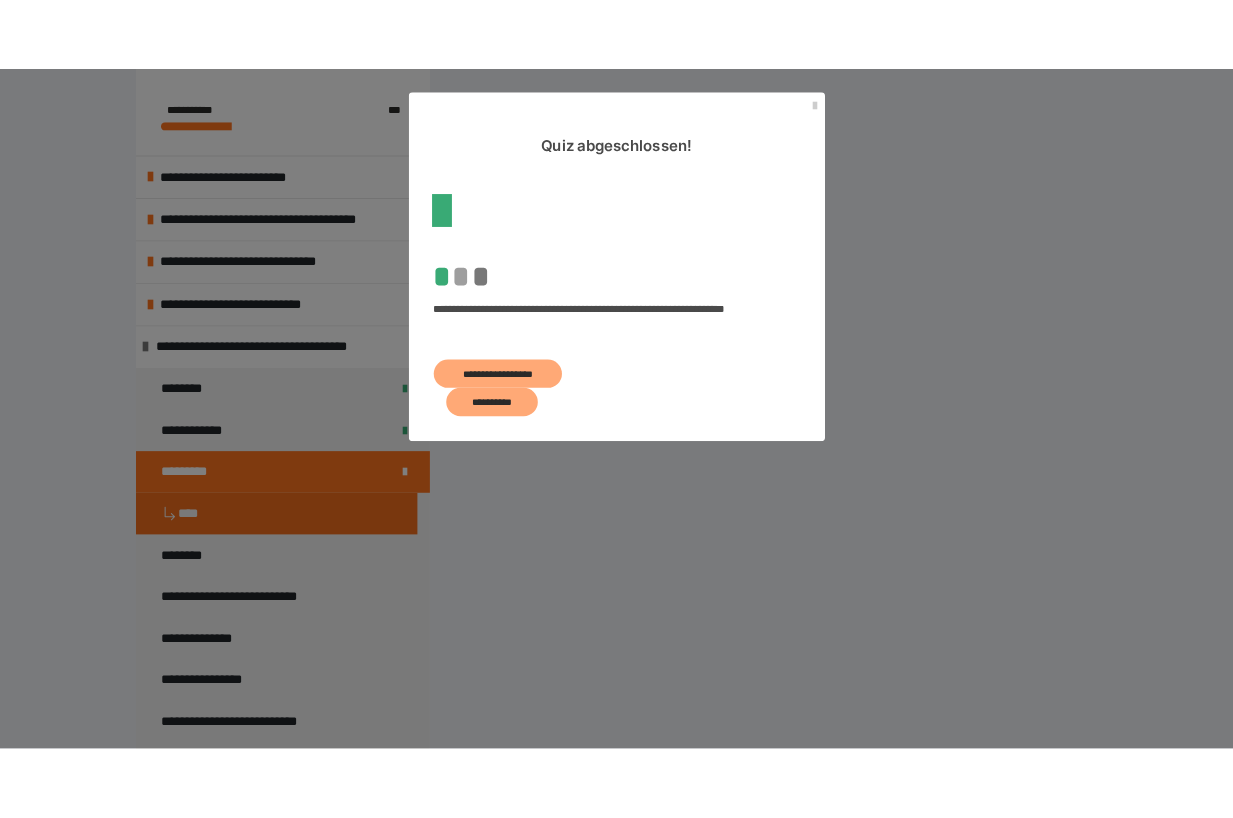 scroll, scrollTop: 431, scrollLeft: 0, axis: vertical 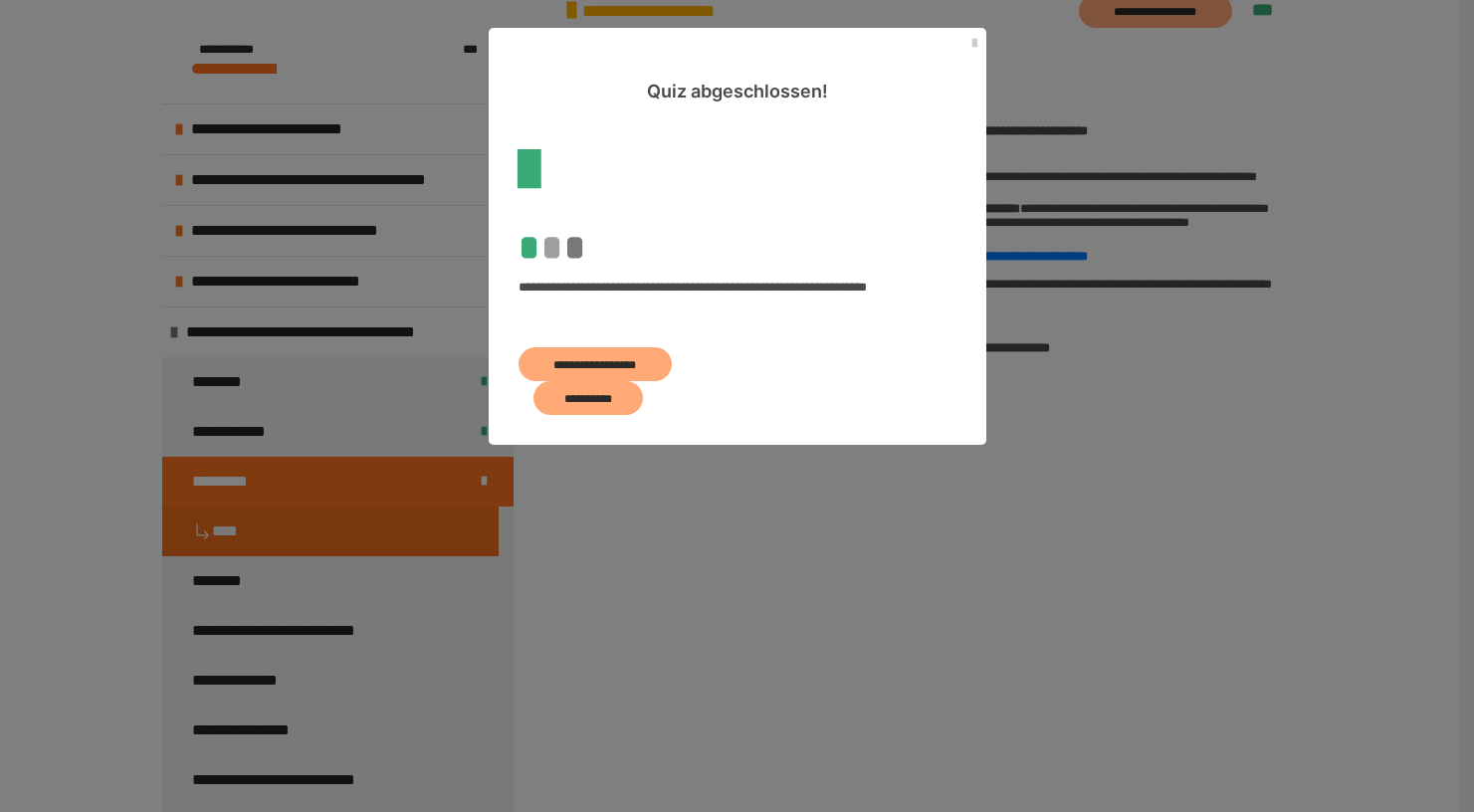 click on "**********" at bounding box center [595, 364] 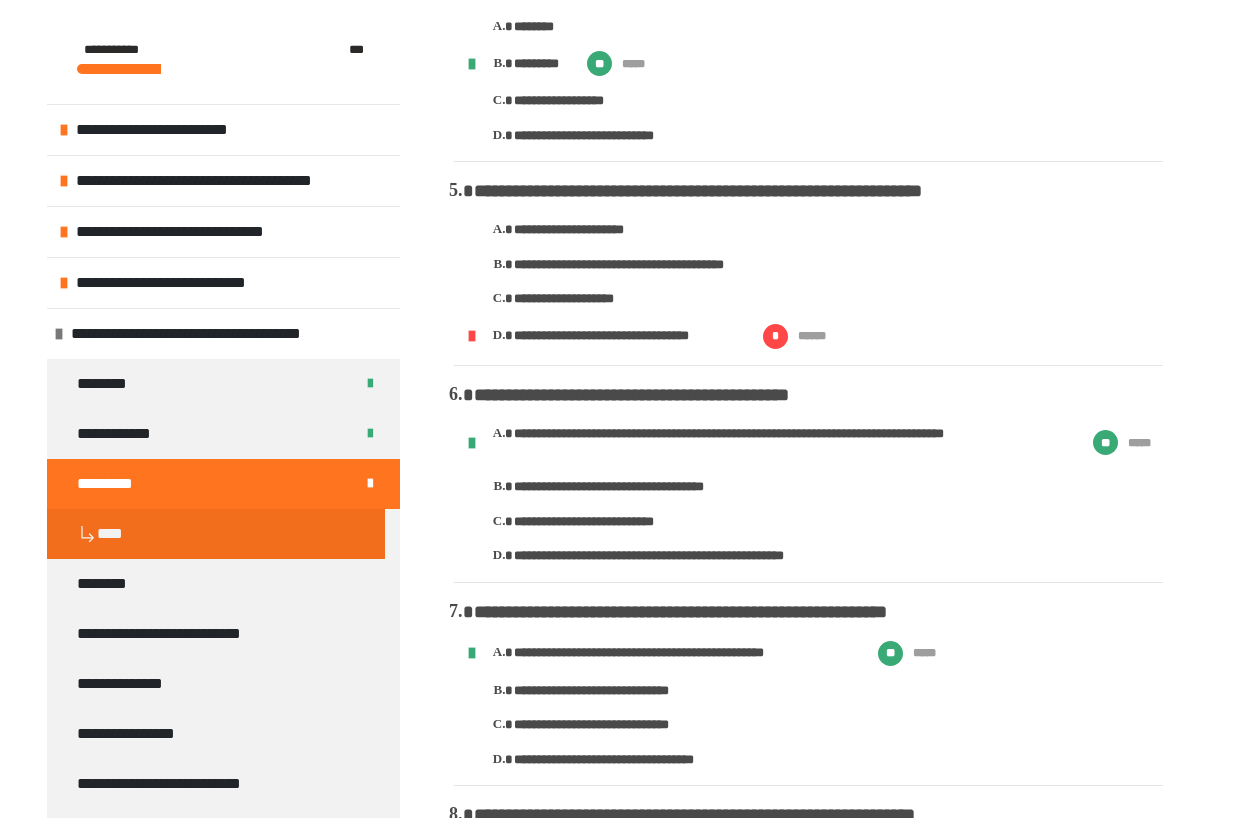 scroll, scrollTop: 1095, scrollLeft: 0, axis: vertical 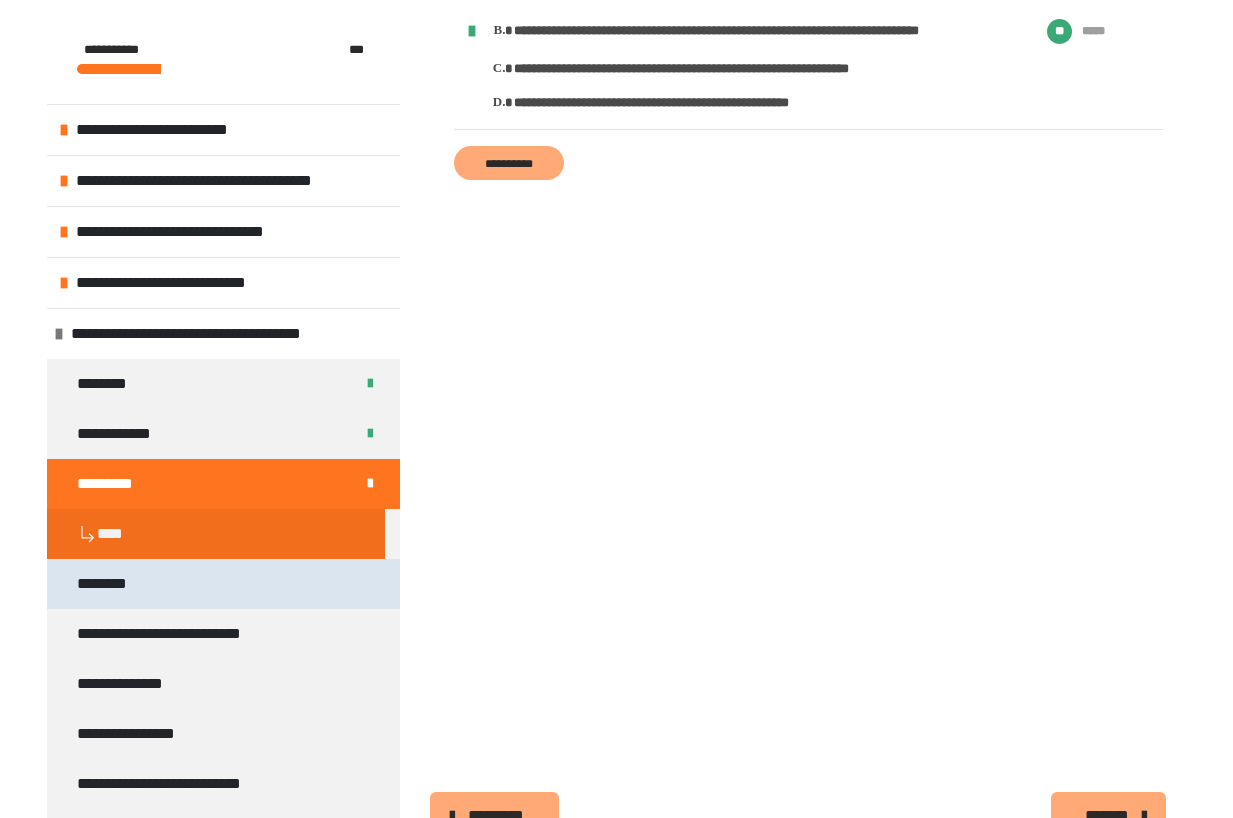 click on "********" at bounding box center [223, 584] 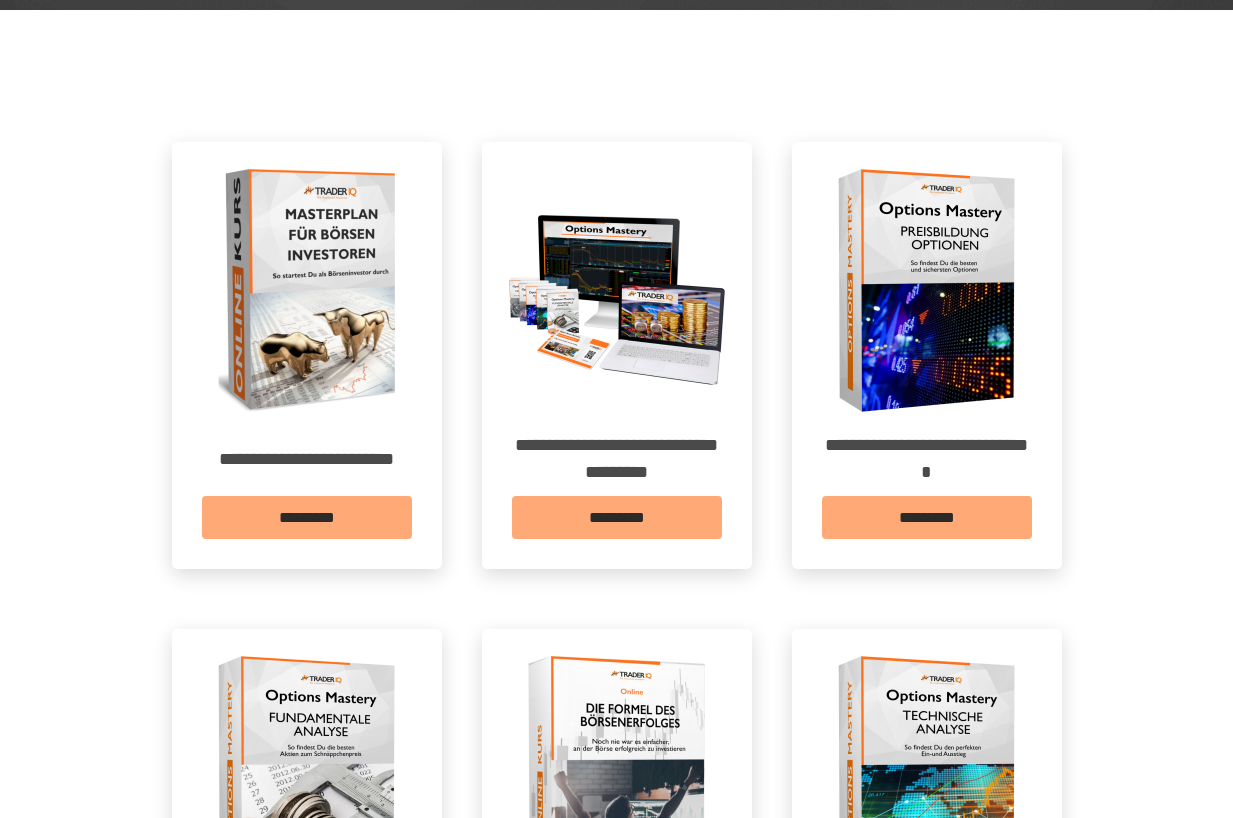 scroll, scrollTop: 0, scrollLeft: 0, axis: both 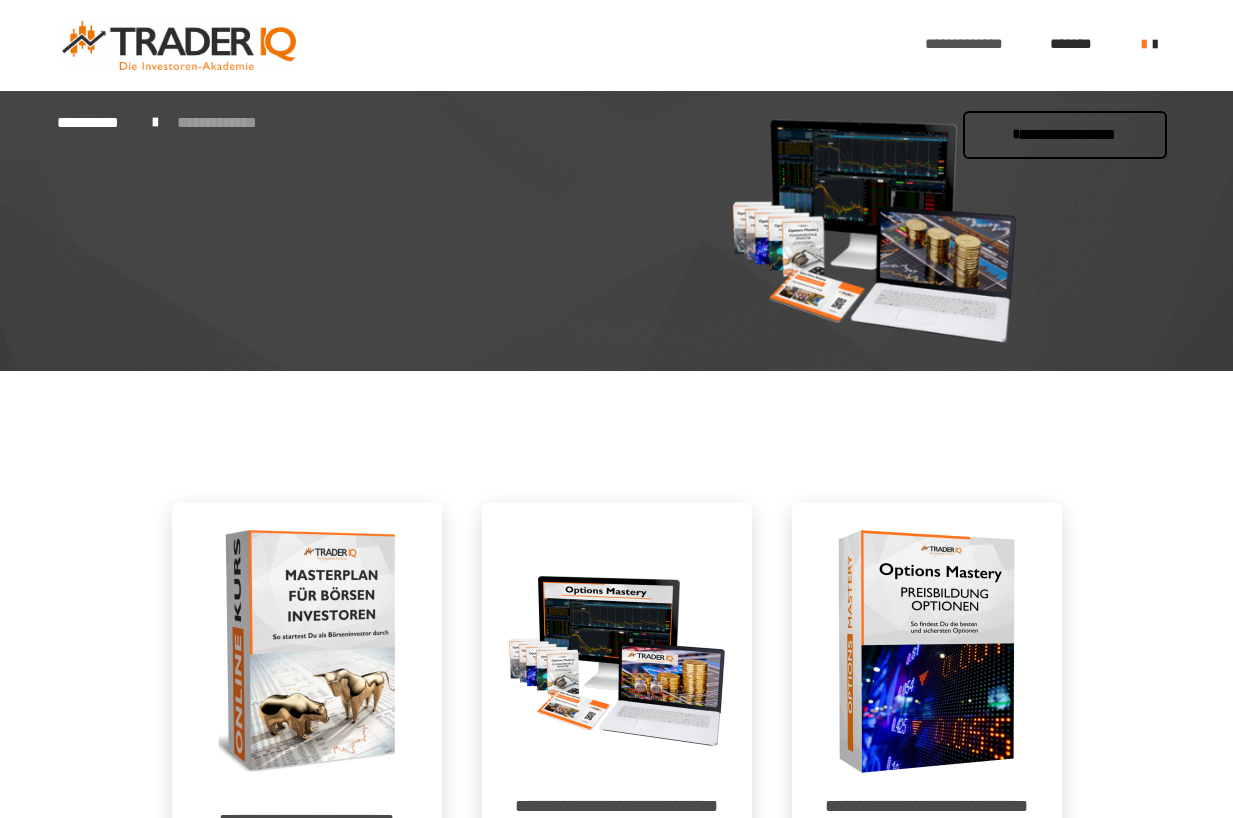 click on "**********" at bounding box center [977, 45] 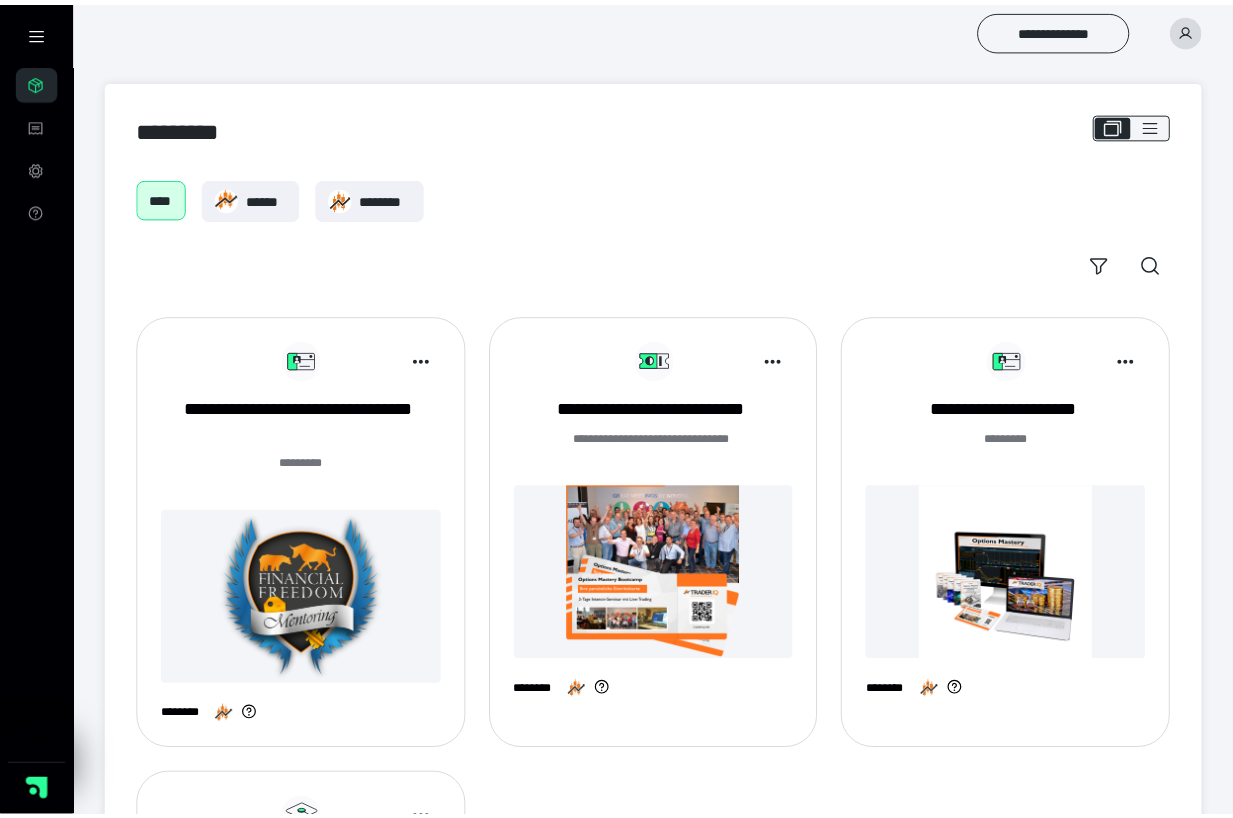 scroll, scrollTop: 0, scrollLeft: 0, axis: both 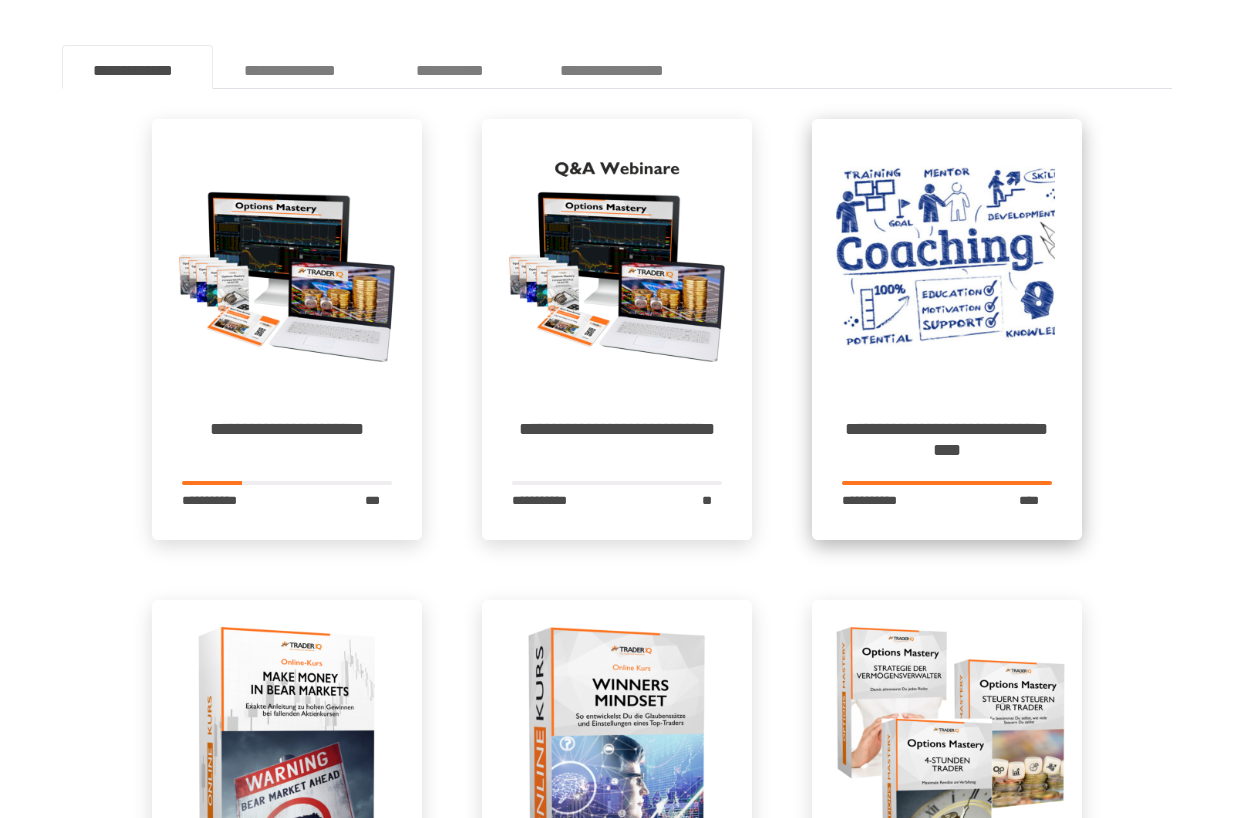 click at bounding box center [947, 254] 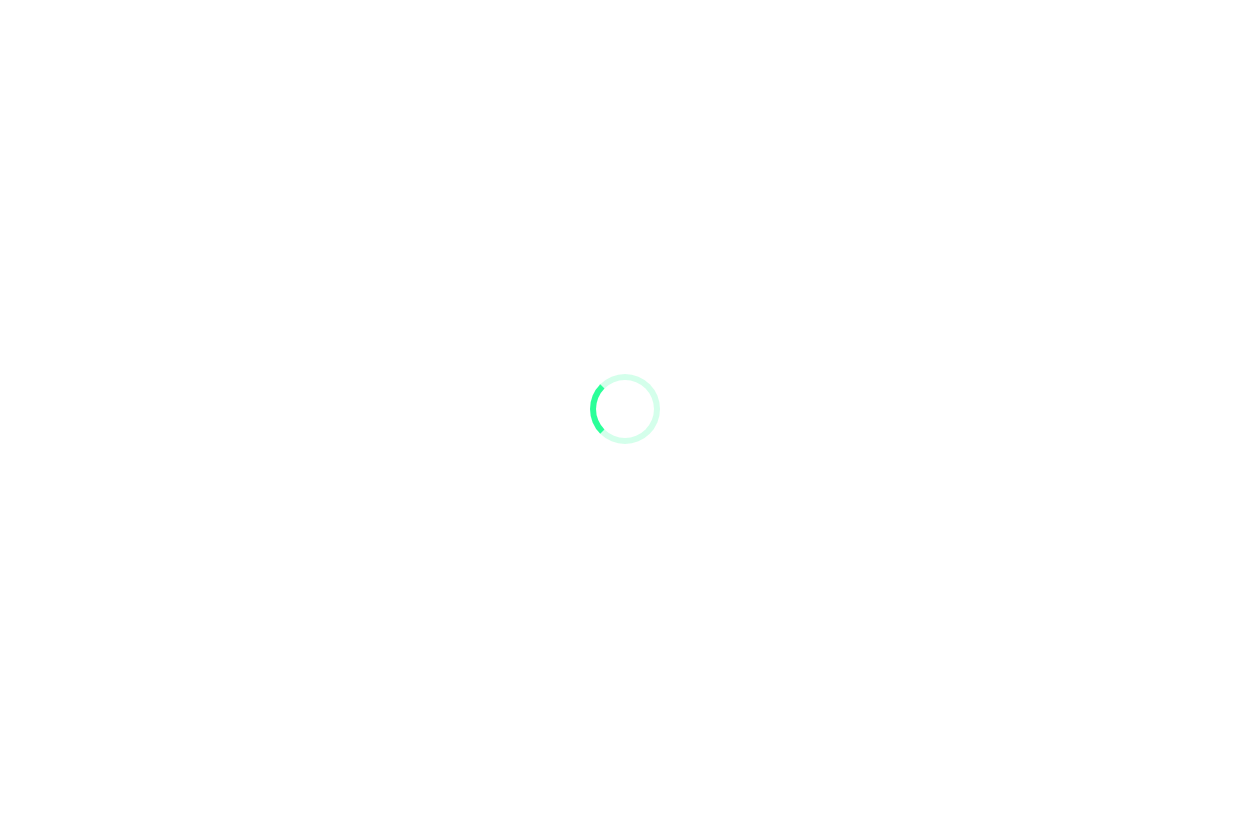 scroll, scrollTop: 0, scrollLeft: 0, axis: both 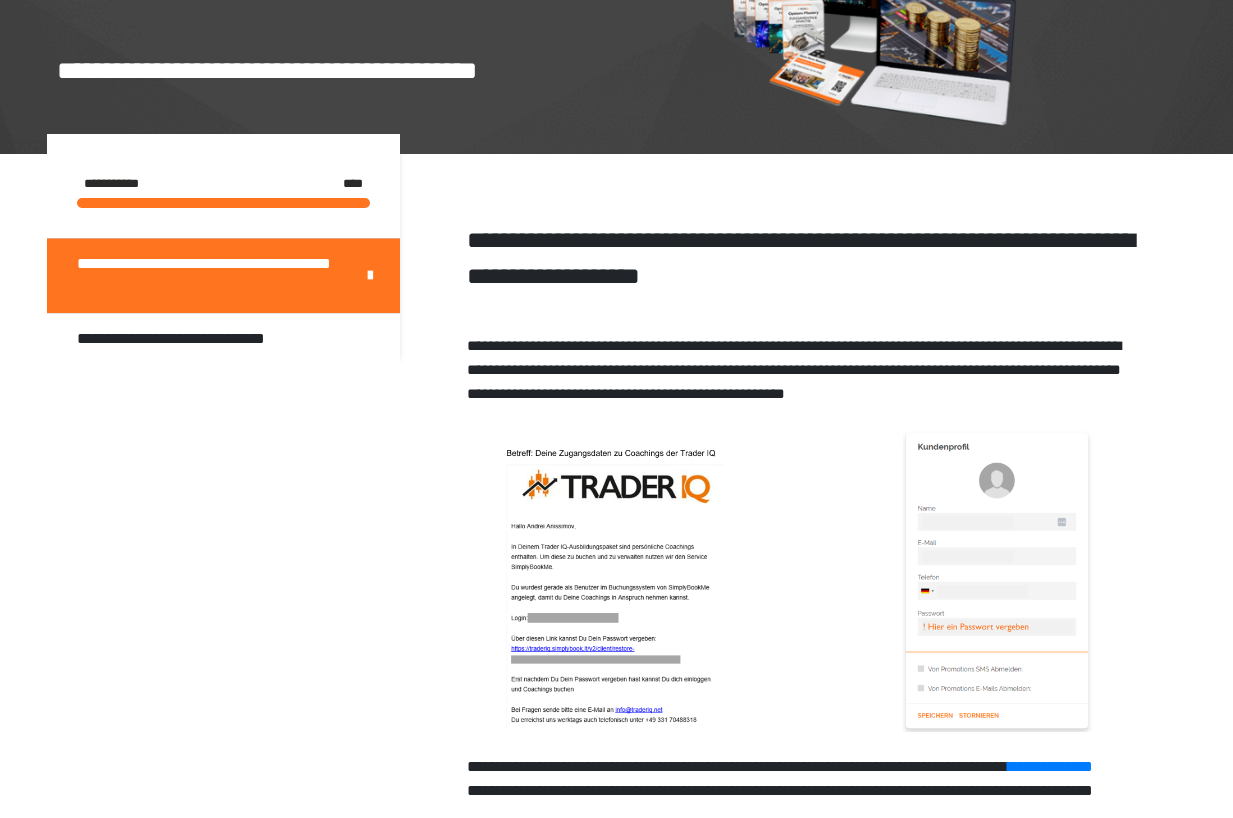 click at bounding box center [997, 580] 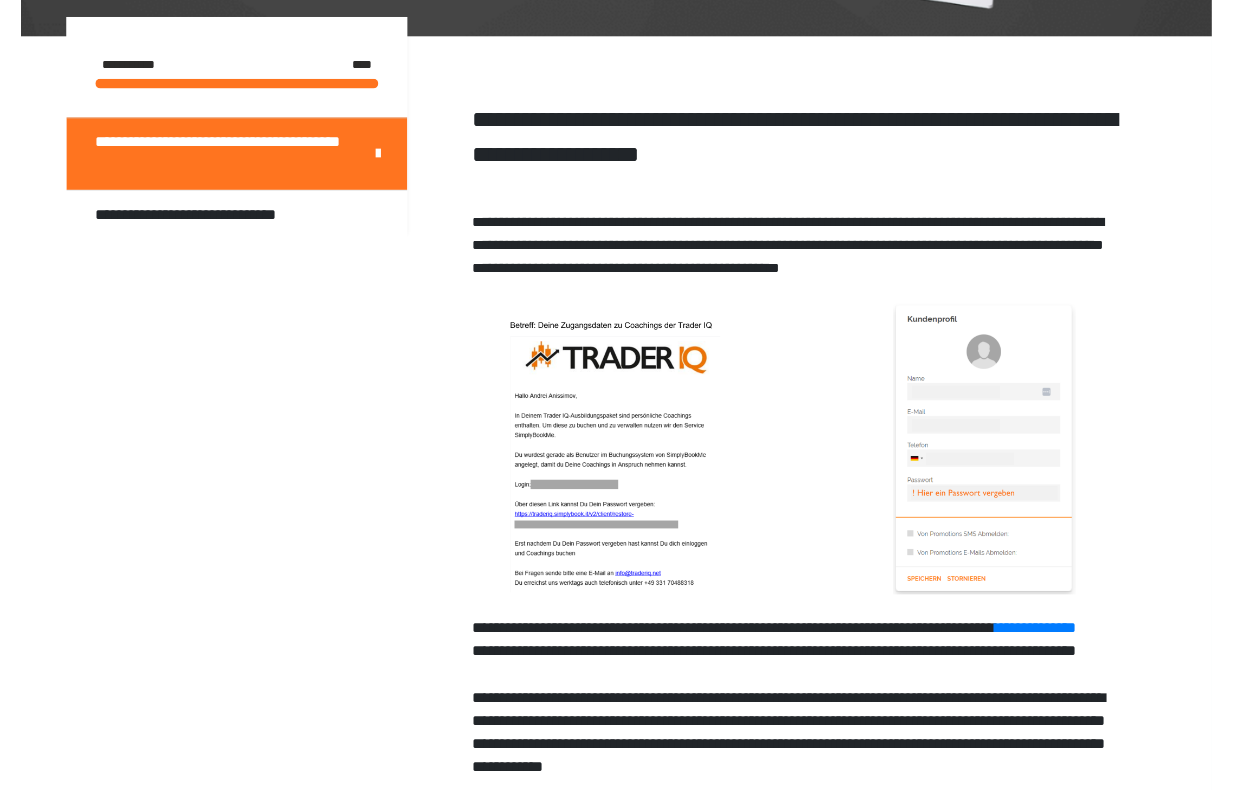 scroll, scrollTop: 337, scrollLeft: 0, axis: vertical 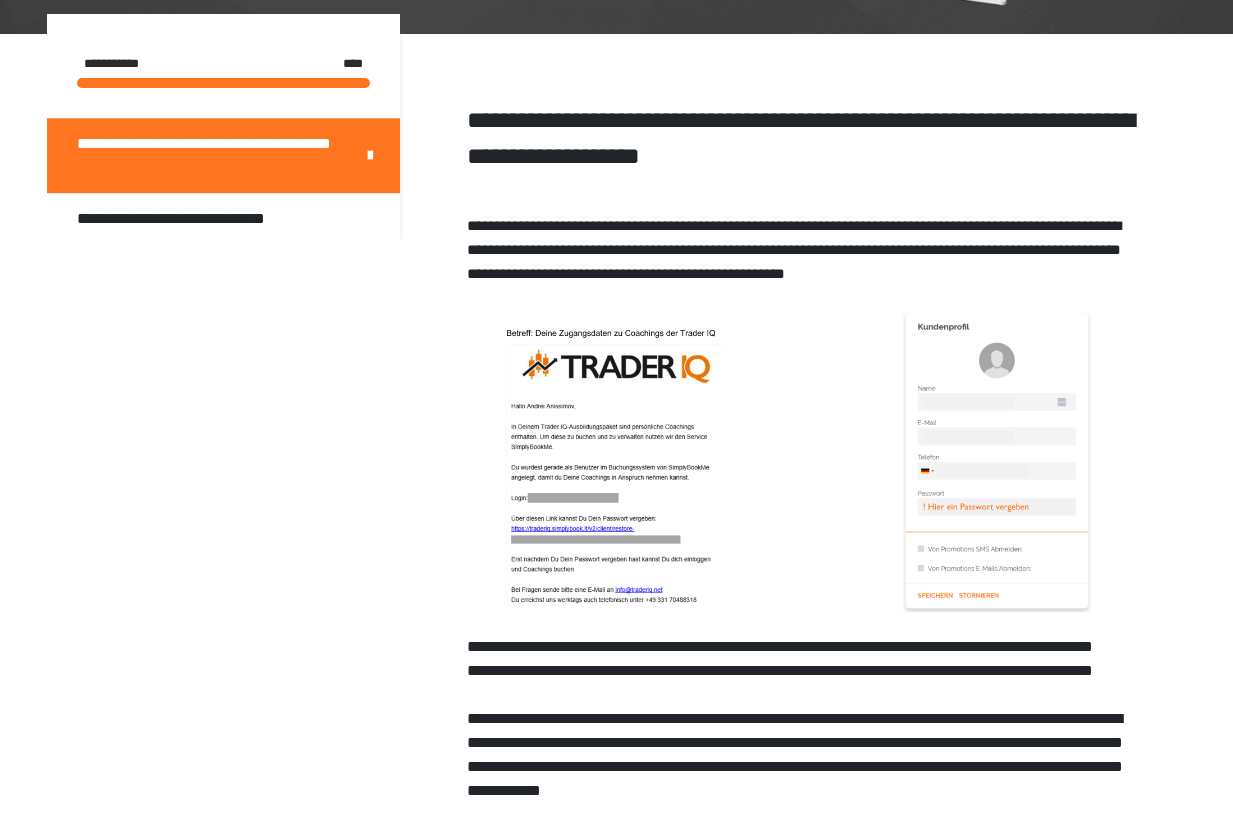 click on "**********" at bounding box center (1050, 646) 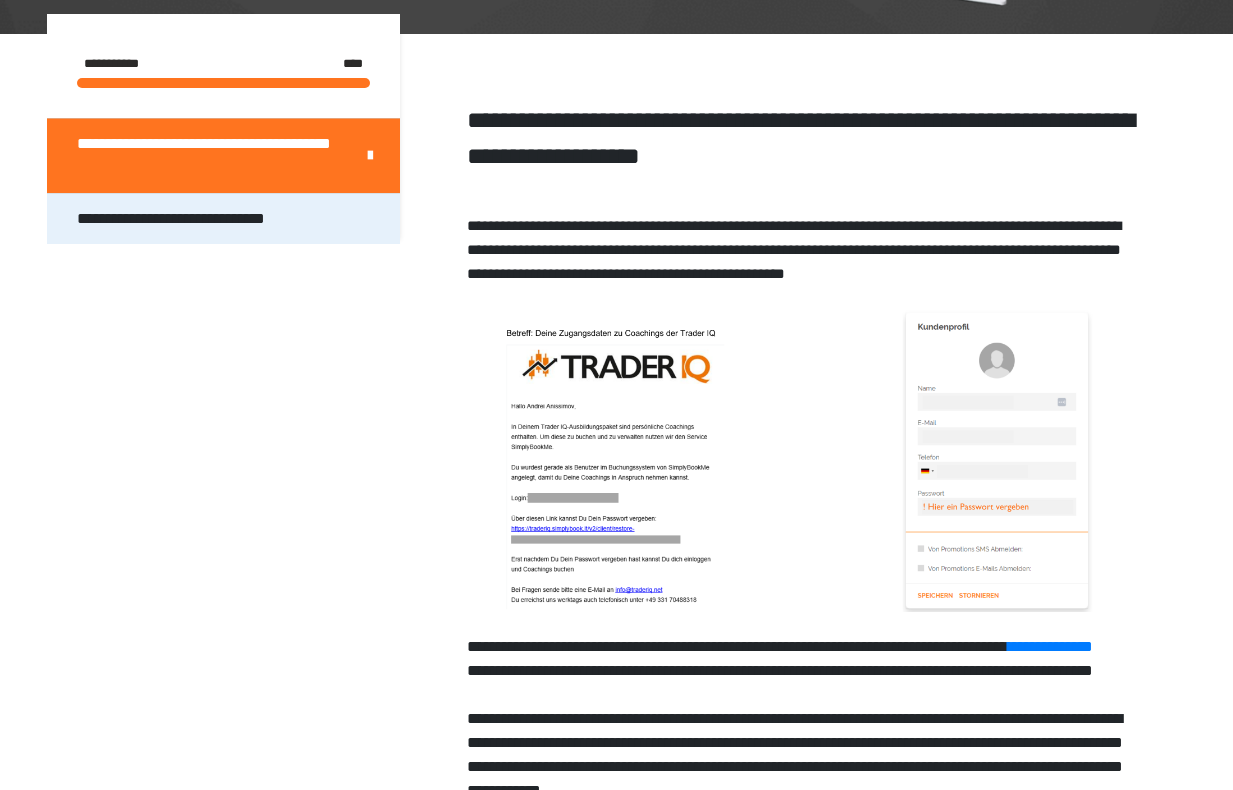click on "**********" at bounding box center (191, 219) 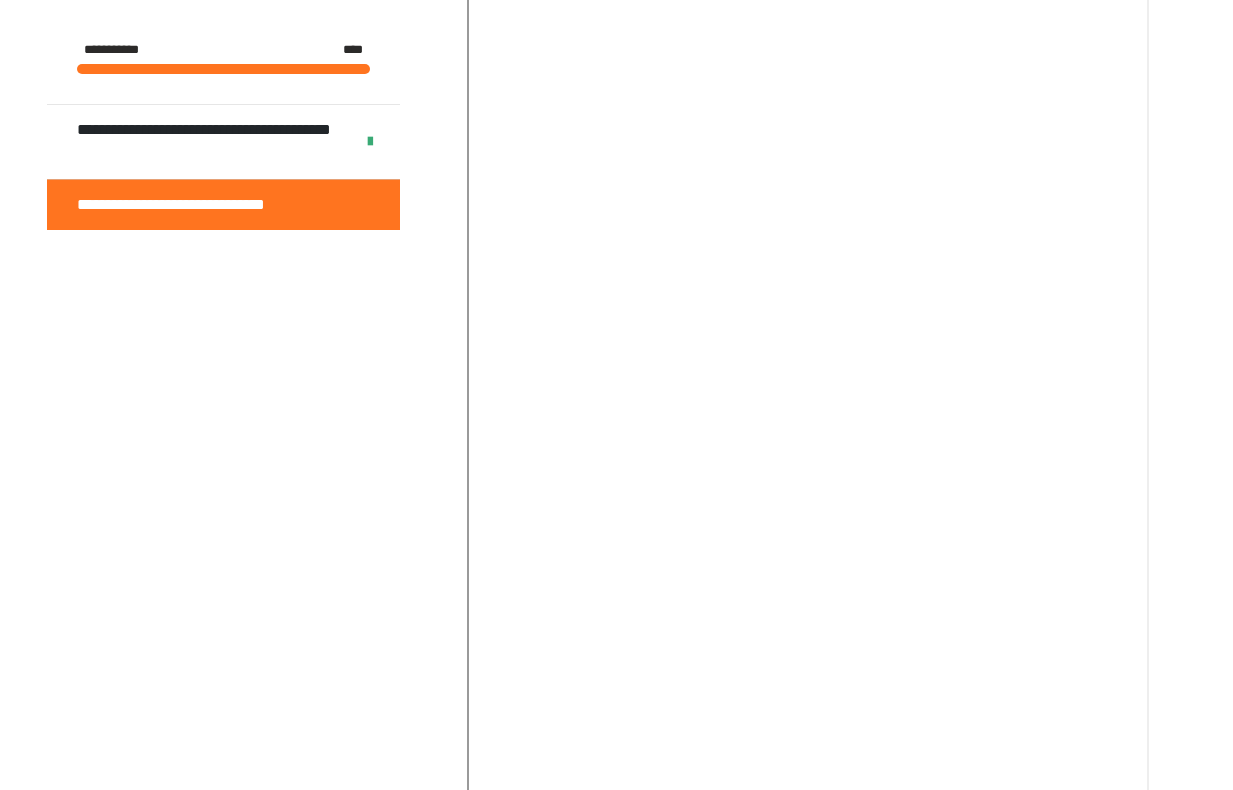 scroll, scrollTop: 1088, scrollLeft: 0, axis: vertical 